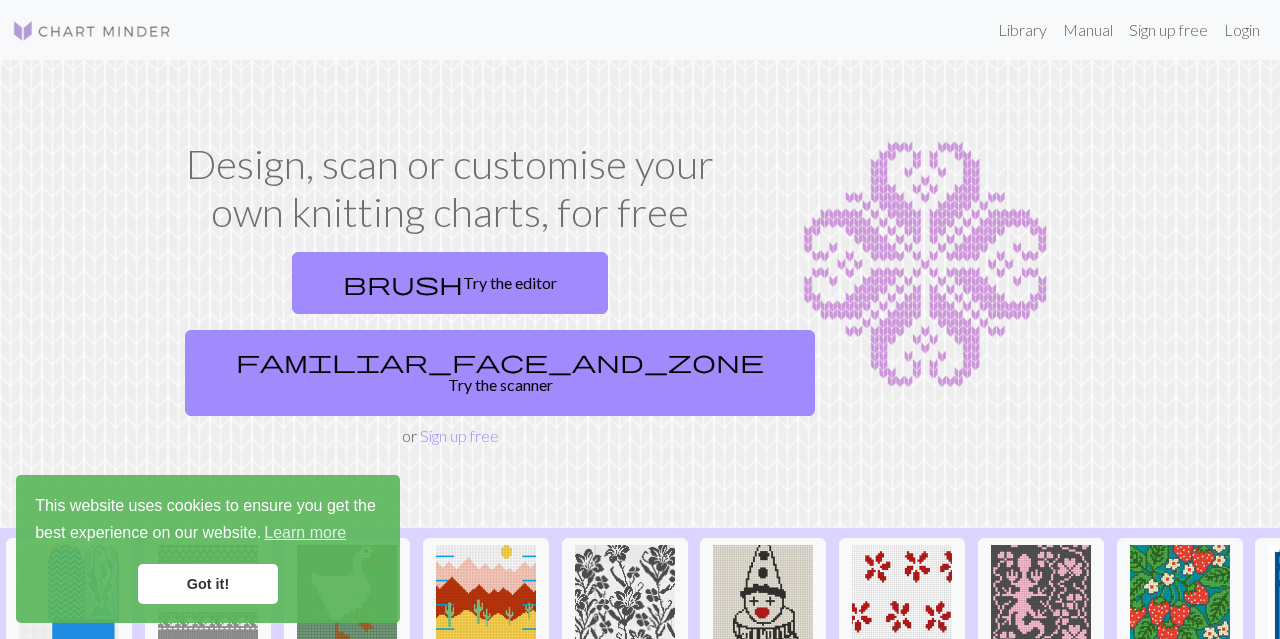 scroll, scrollTop: 0, scrollLeft: 0, axis: both 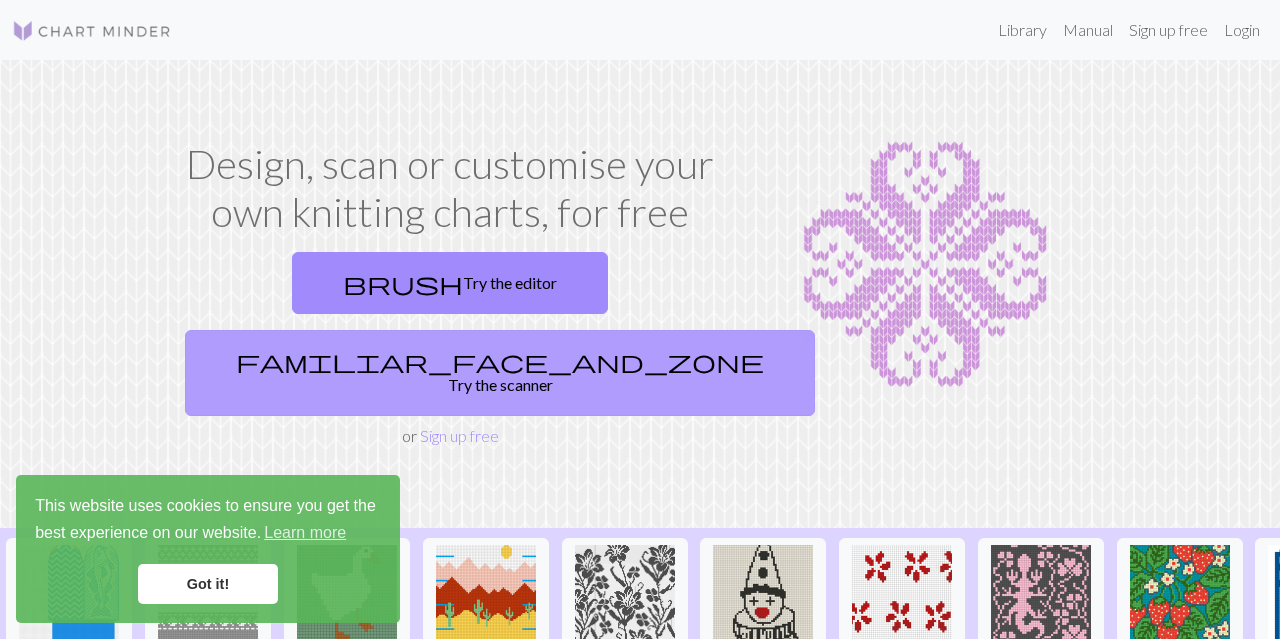 click on "familiar_face_and_zone  Try the scanner" at bounding box center (500, 373) 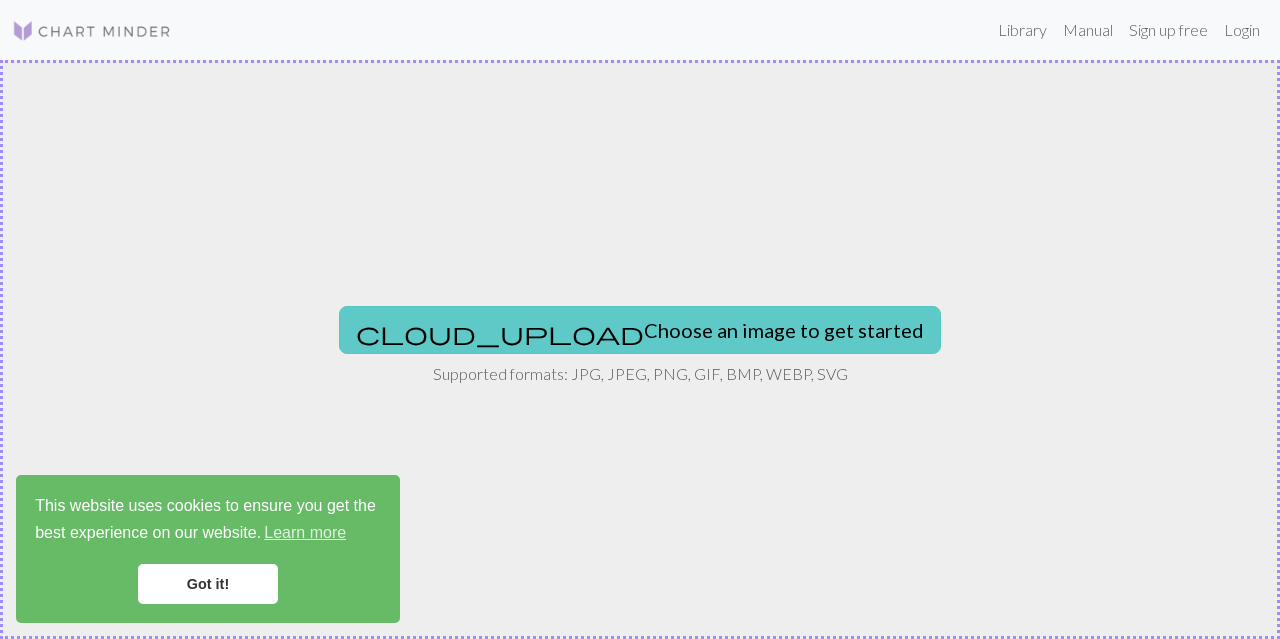 click on "cloud_upload  Choose an image to get started" at bounding box center [640, 330] 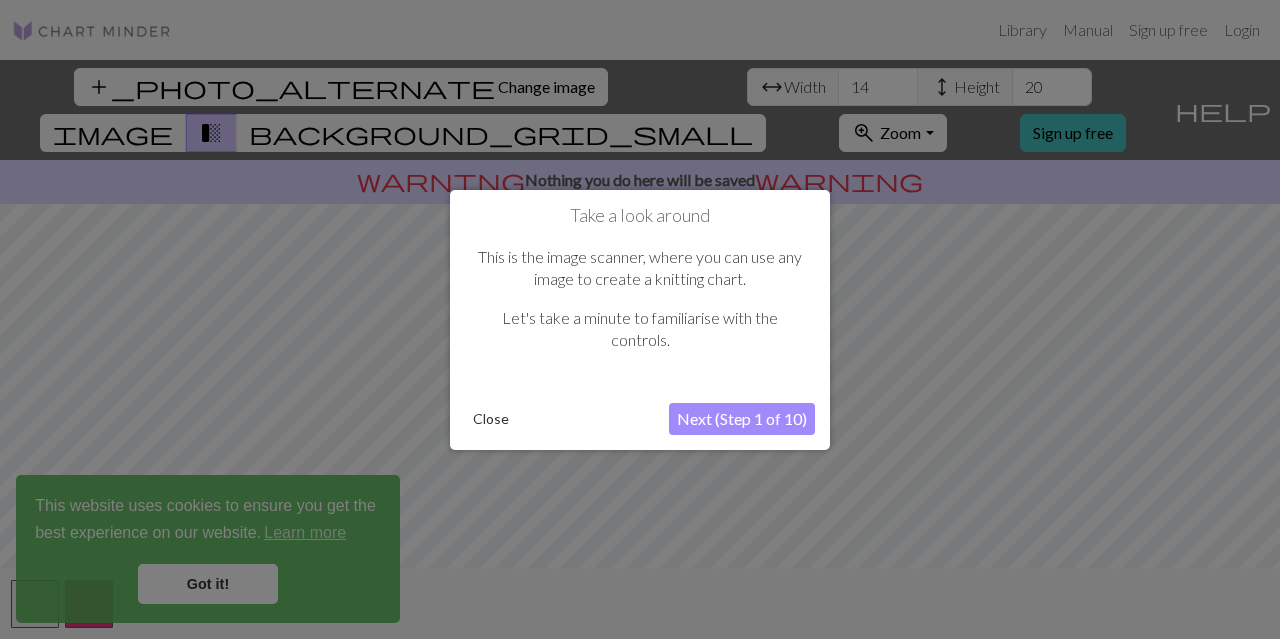 click on "Next (Step 1 of 10)" at bounding box center (742, 419) 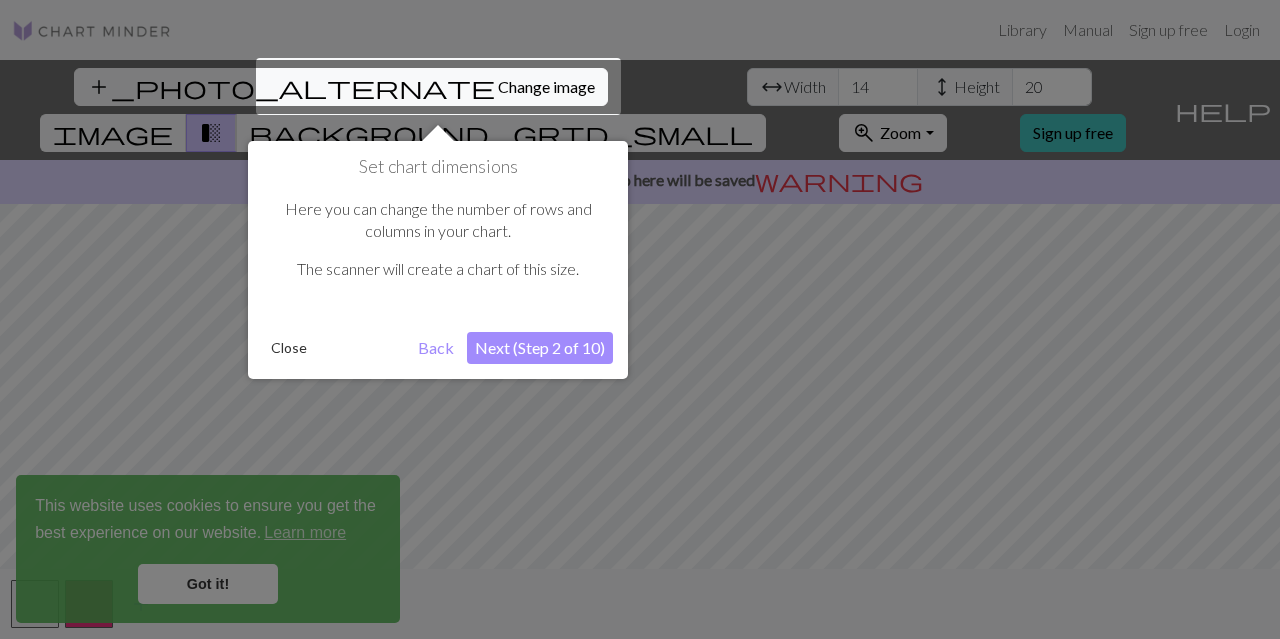 click on "Next (Step 2 of 10)" at bounding box center (540, 348) 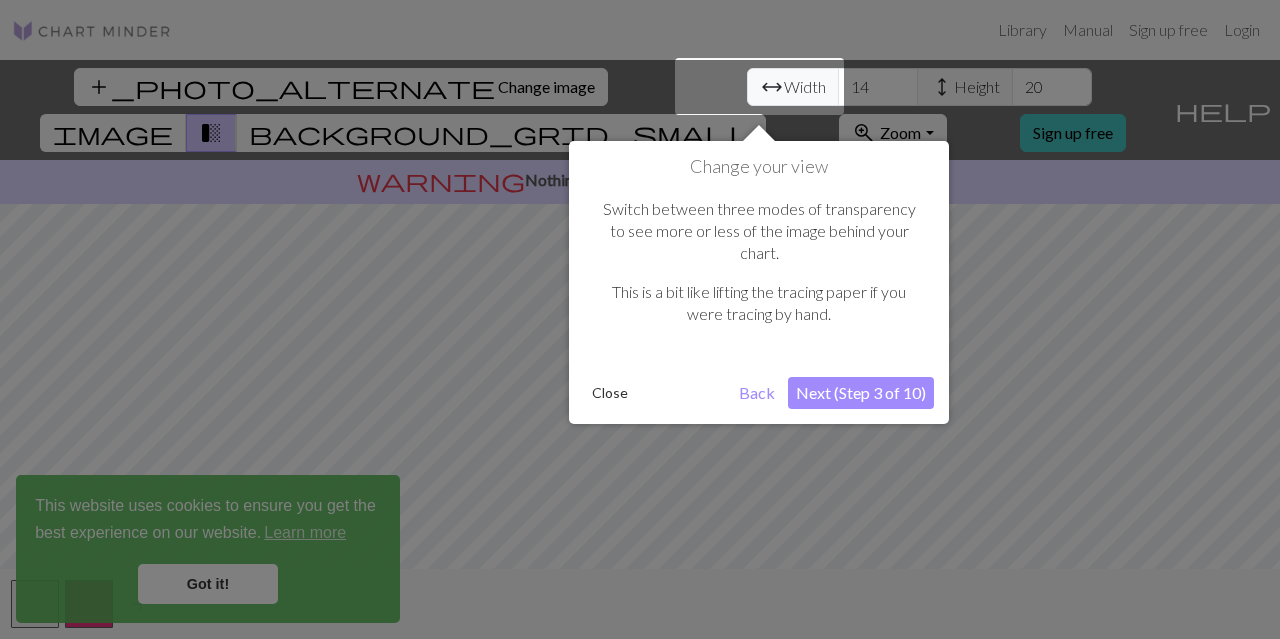 click on "Next (Step 3 of 10)" at bounding box center (861, 393) 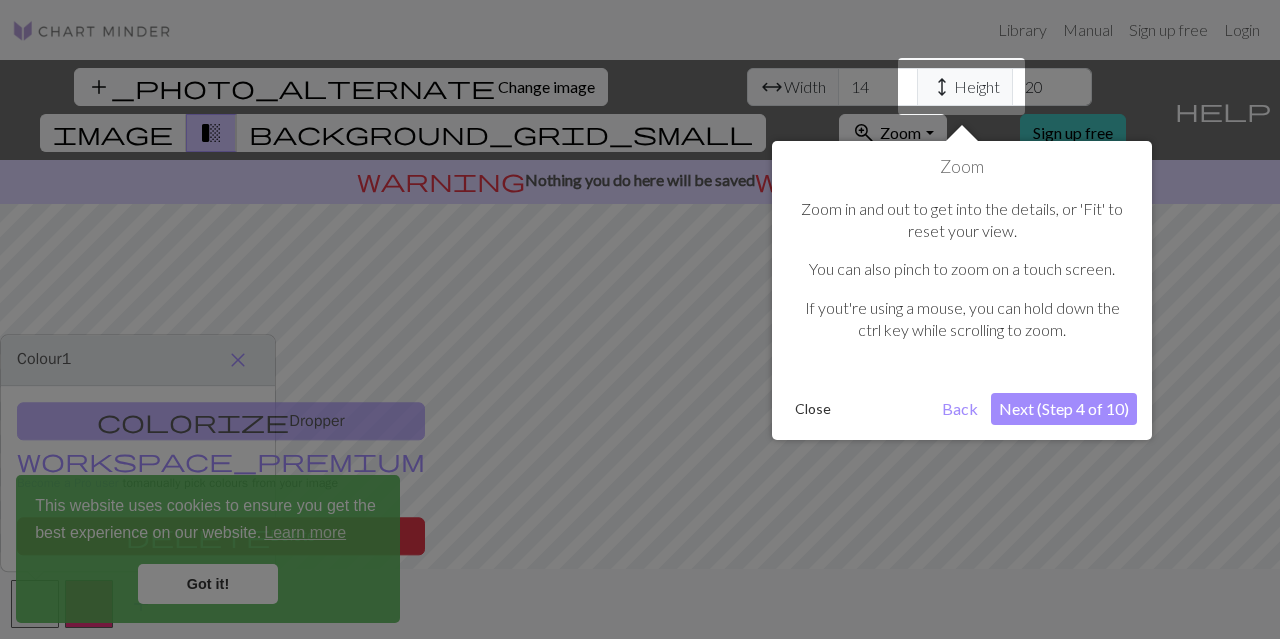 click on "Next (Step 4 of 10)" at bounding box center [1064, 409] 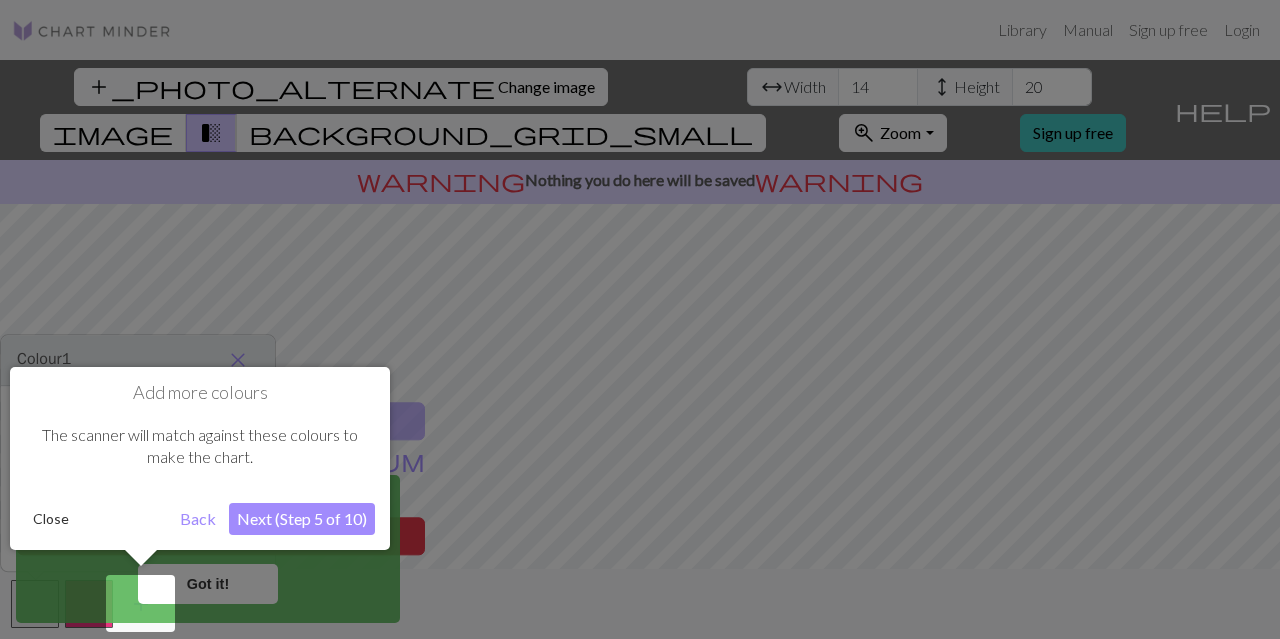 click on "Next (Step 5 of 10)" at bounding box center (302, 519) 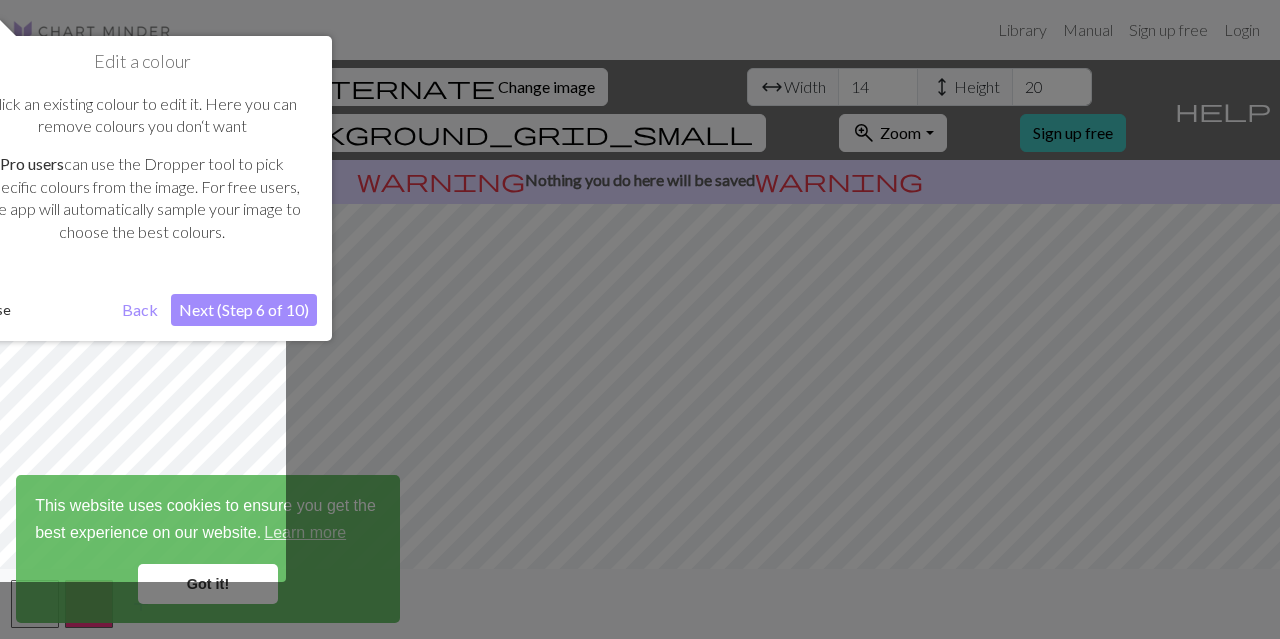 click on "Next (Step 6 of 10)" at bounding box center [244, 310] 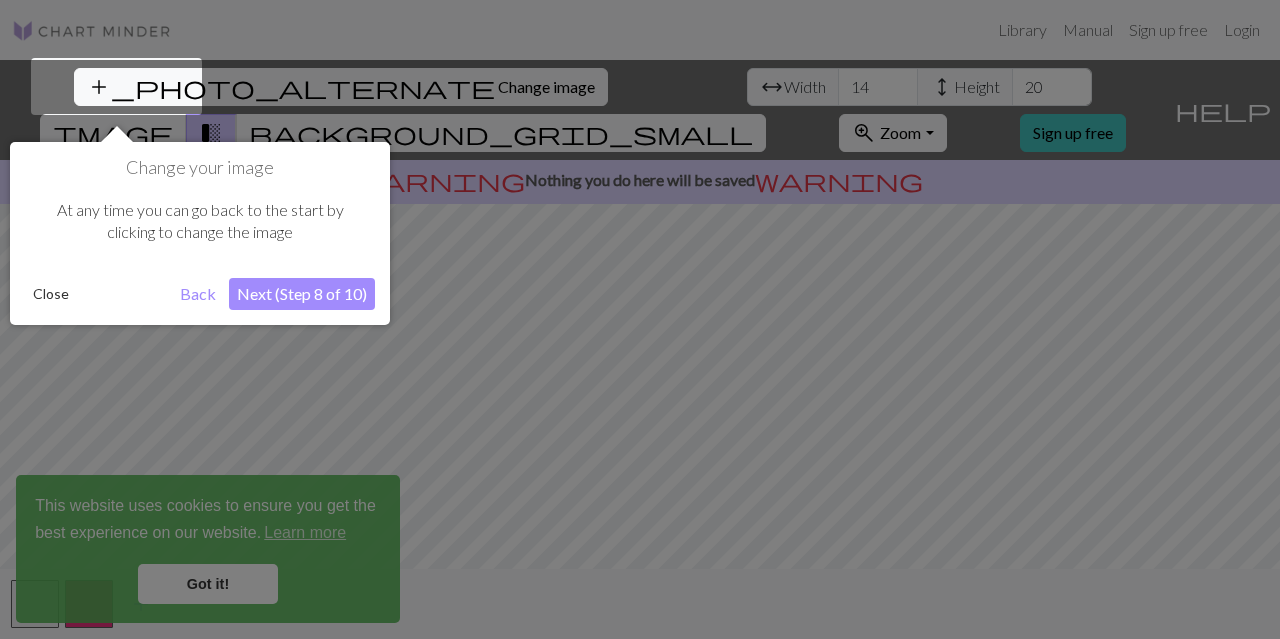 click on "Next (Step 8 of 10)" at bounding box center [302, 294] 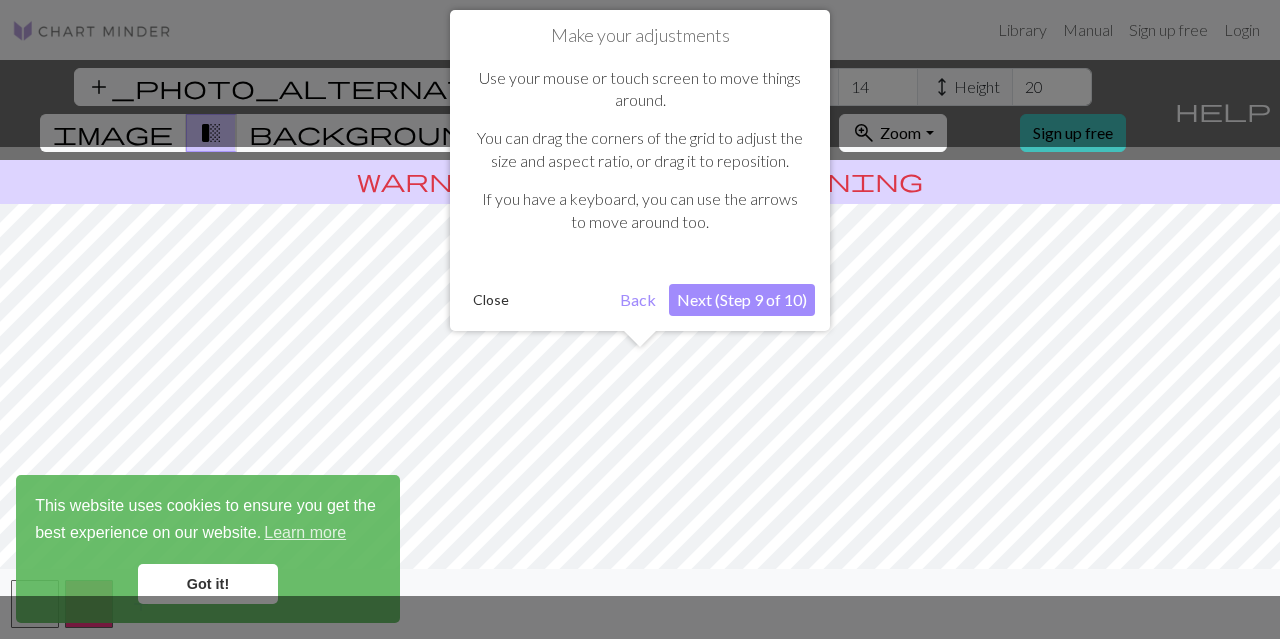 click on "Next (Step 9 of 10)" at bounding box center (742, 300) 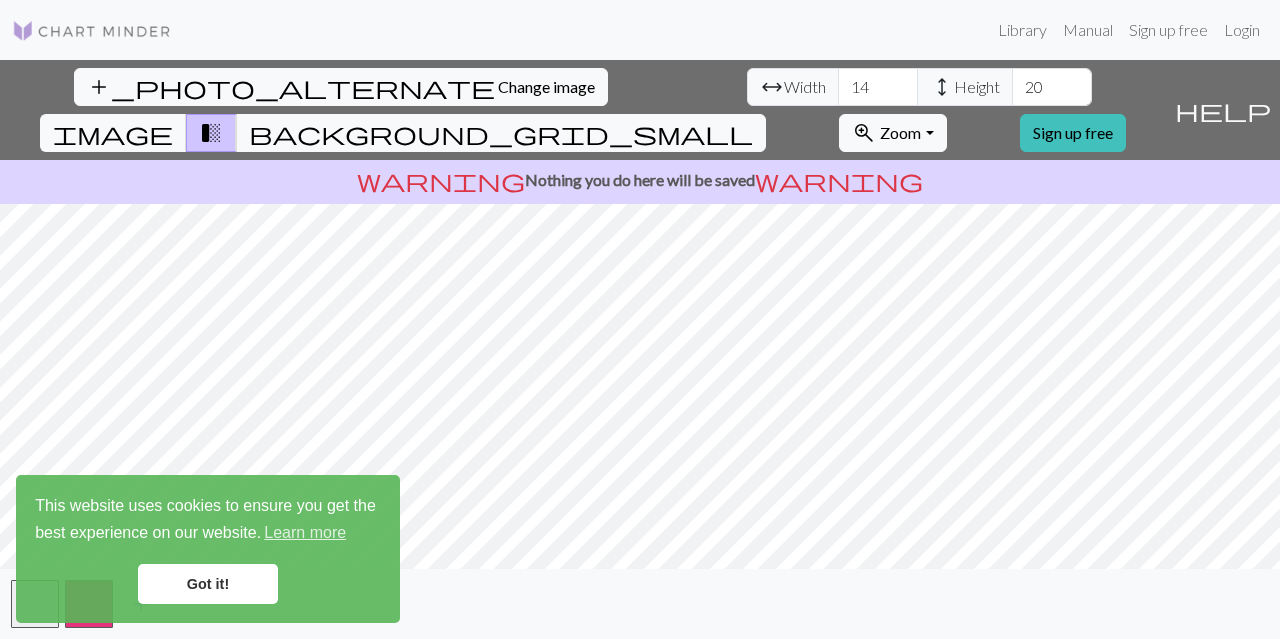 click on "Got it!" at bounding box center (208, 584) 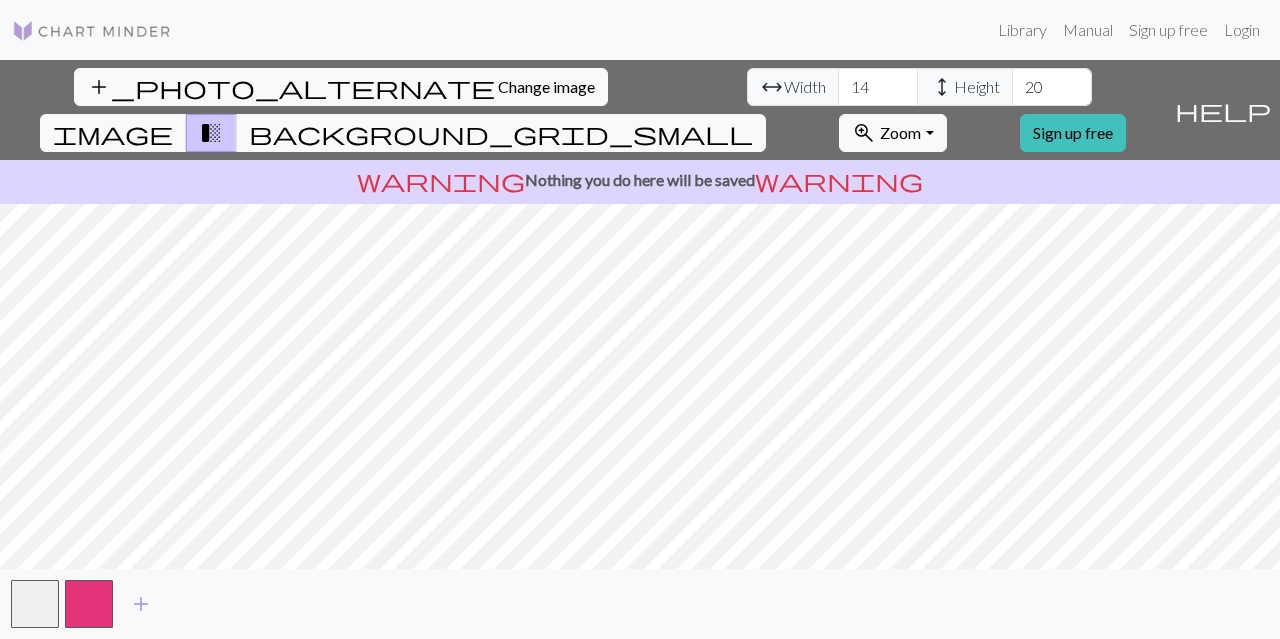 click on "transition_fade" at bounding box center (211, 133) 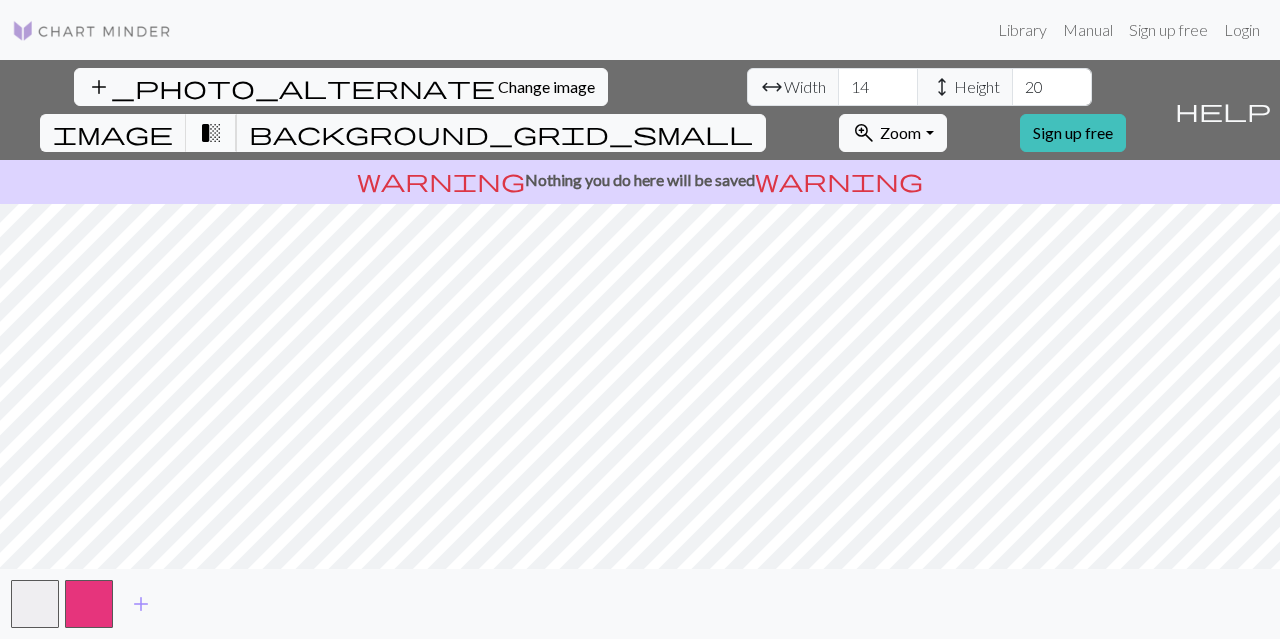 click on "transition_fade" at bounding box center [211, 133] 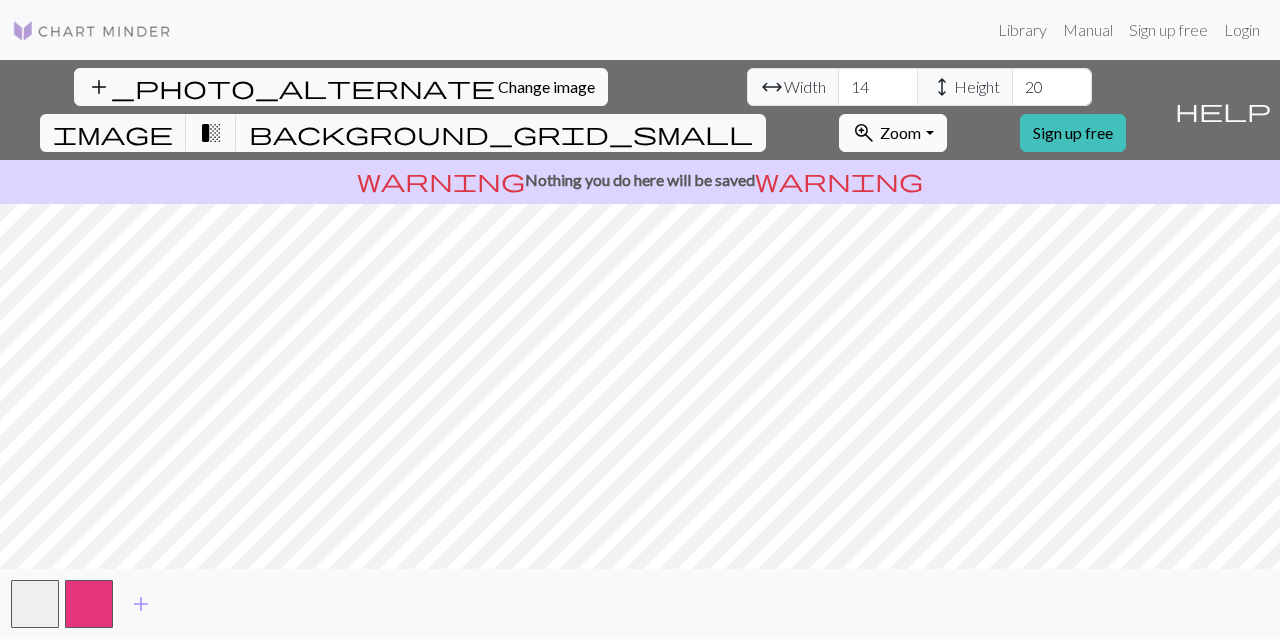 click on "zoom_in Zoom Zoom" at bounding box center (892, 133) 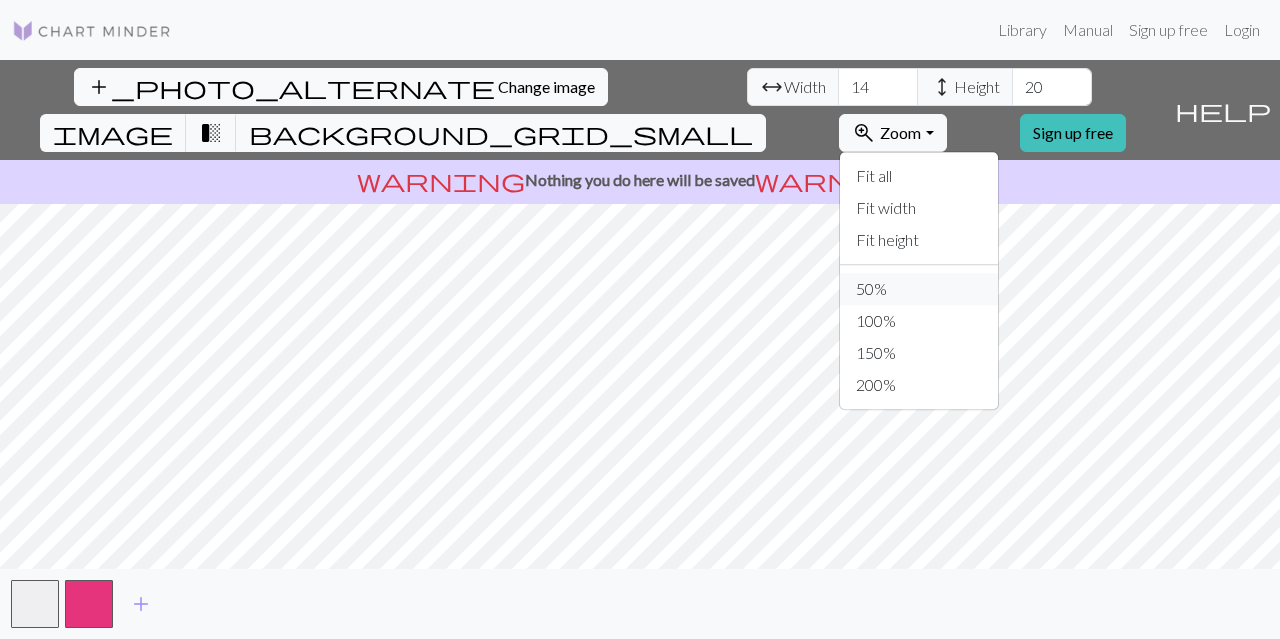 click on "50%" at bounding box center [919, 289] 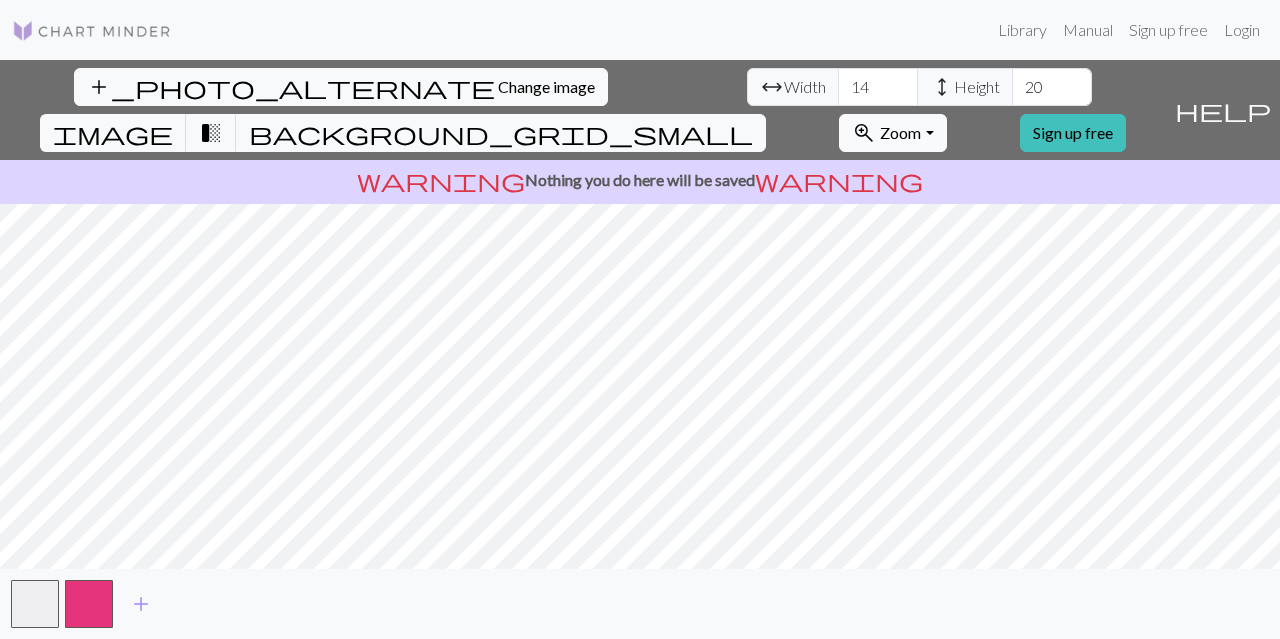 click on "zoom_in Zoom Zoom" at bounding box center [892, 133] 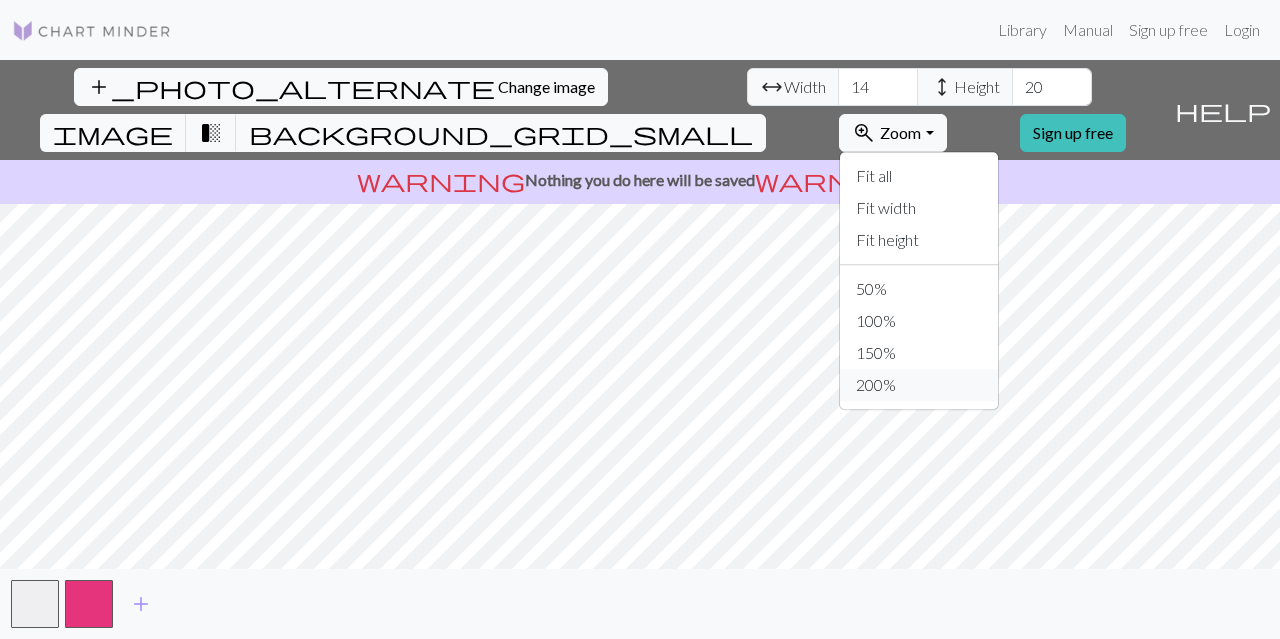 click on "200%" at bounding box center (919, 385) 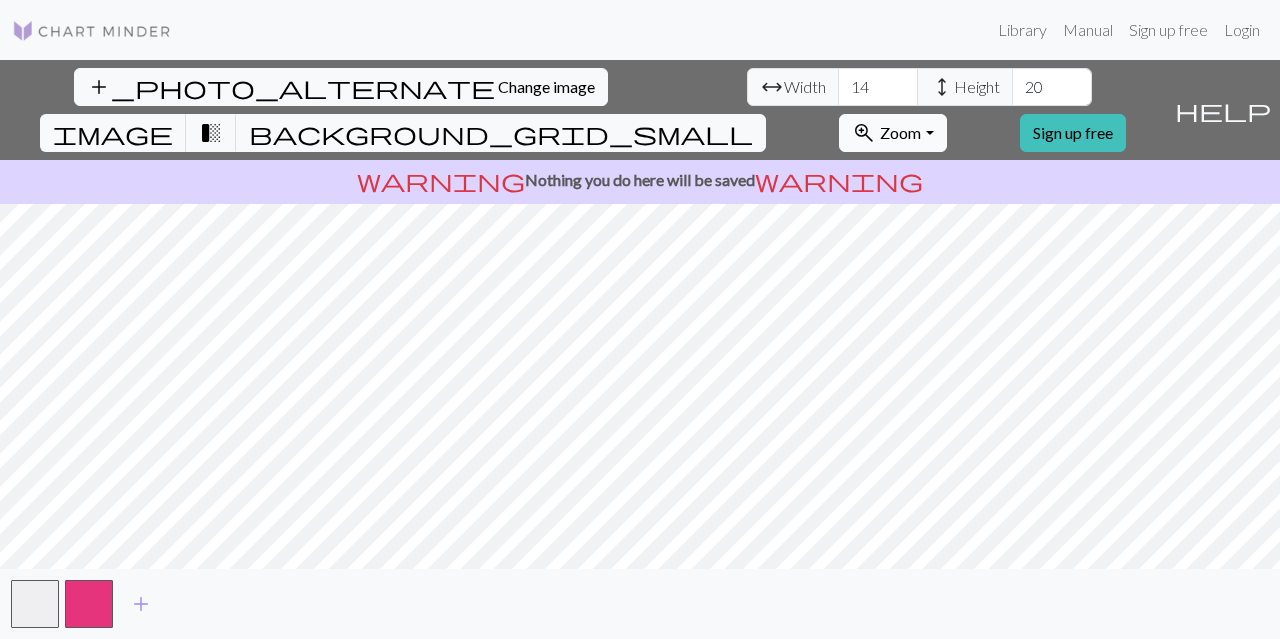 click on "zoom_in Zoom Zoom" at bounding box center (892, 133) 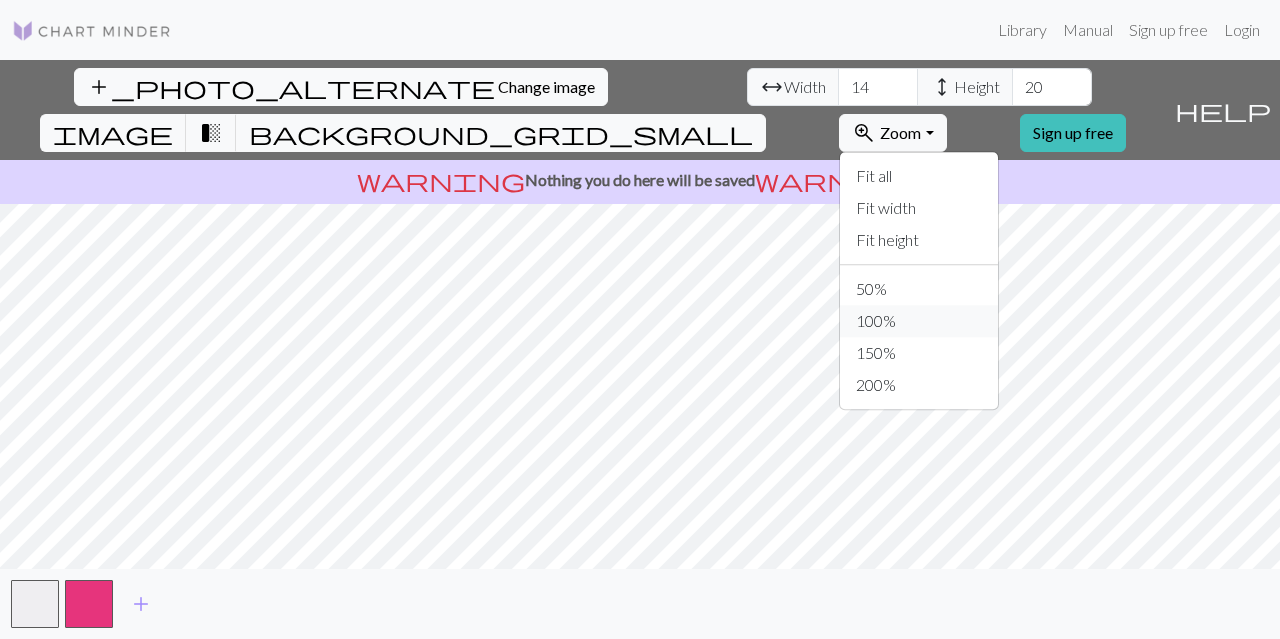 click on "100%" at bounding box center (919, 321) 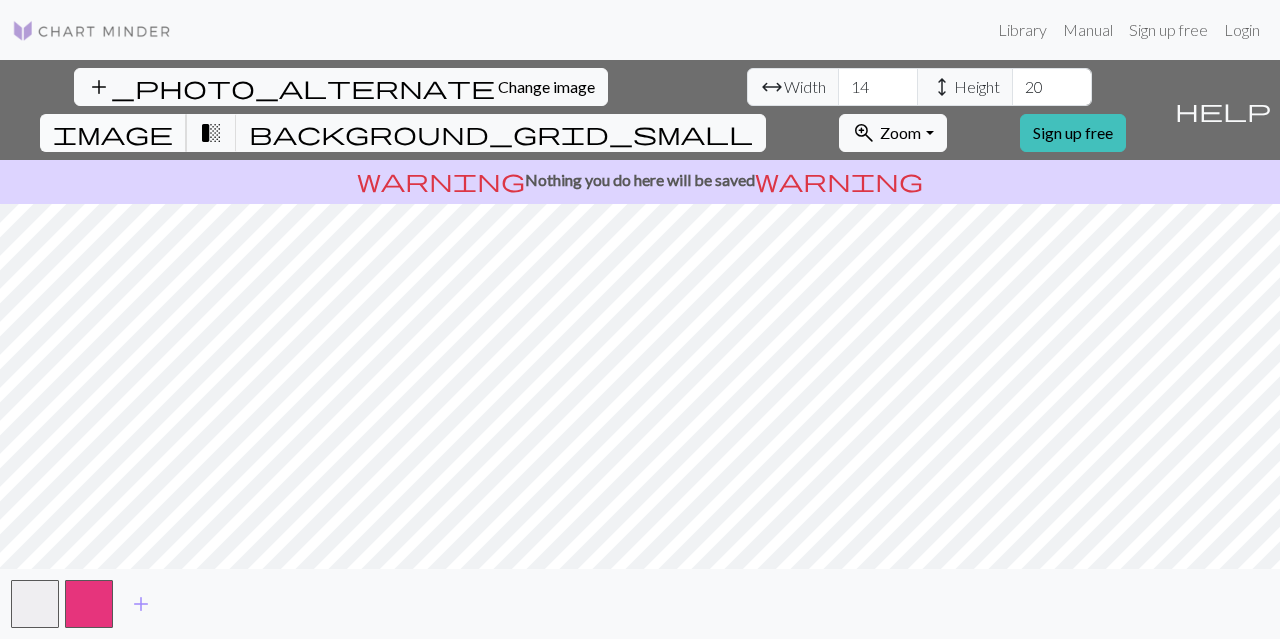 click on "image" at bounding box center (113, 133) 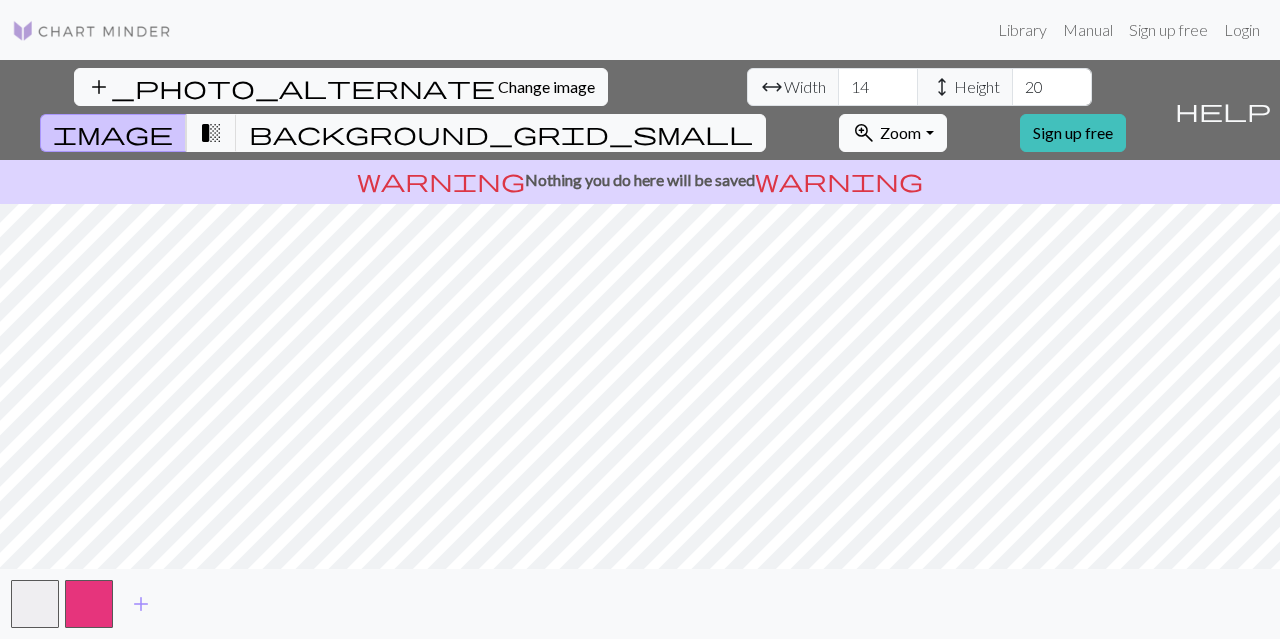 click on "zoom_in Zoom Zoom" at bounding box center (892, 133) 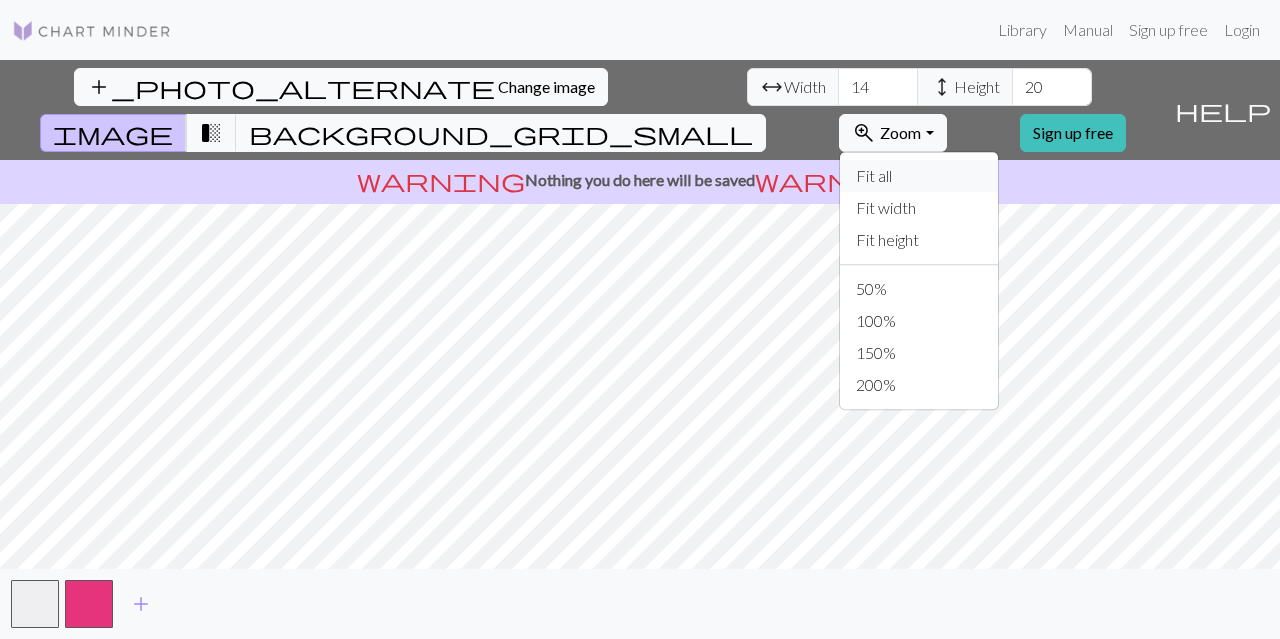 click on "Fit all" at bounding box center (919, 176) 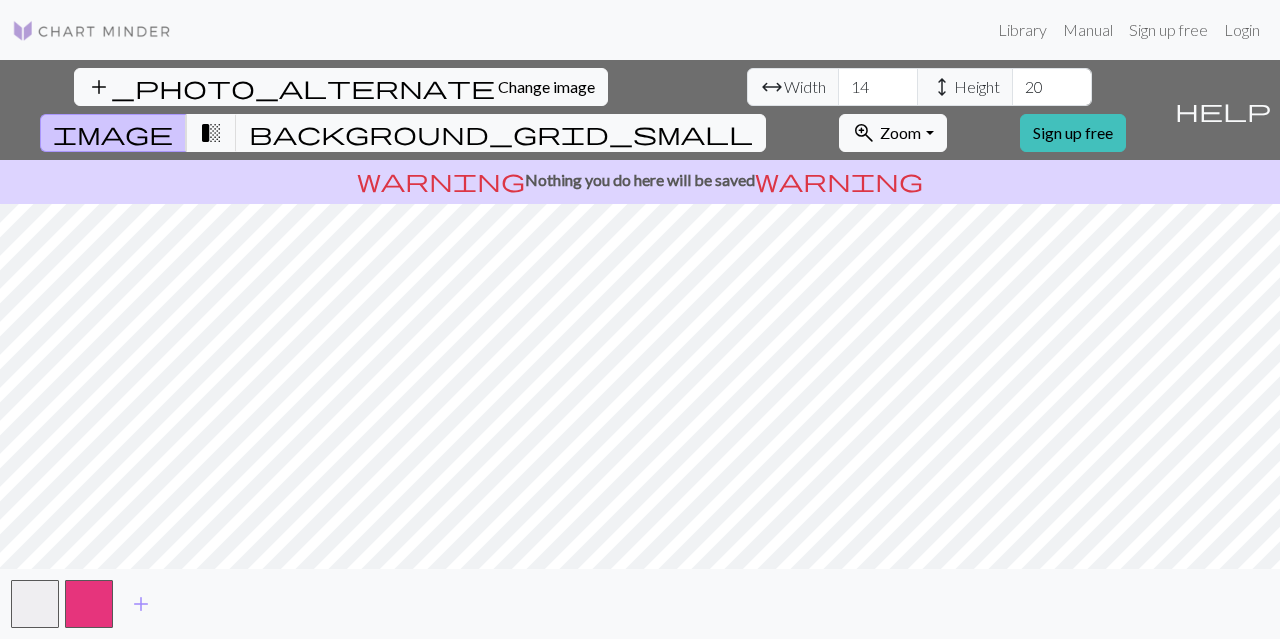 click on "add" at bounding box center (640, 604) 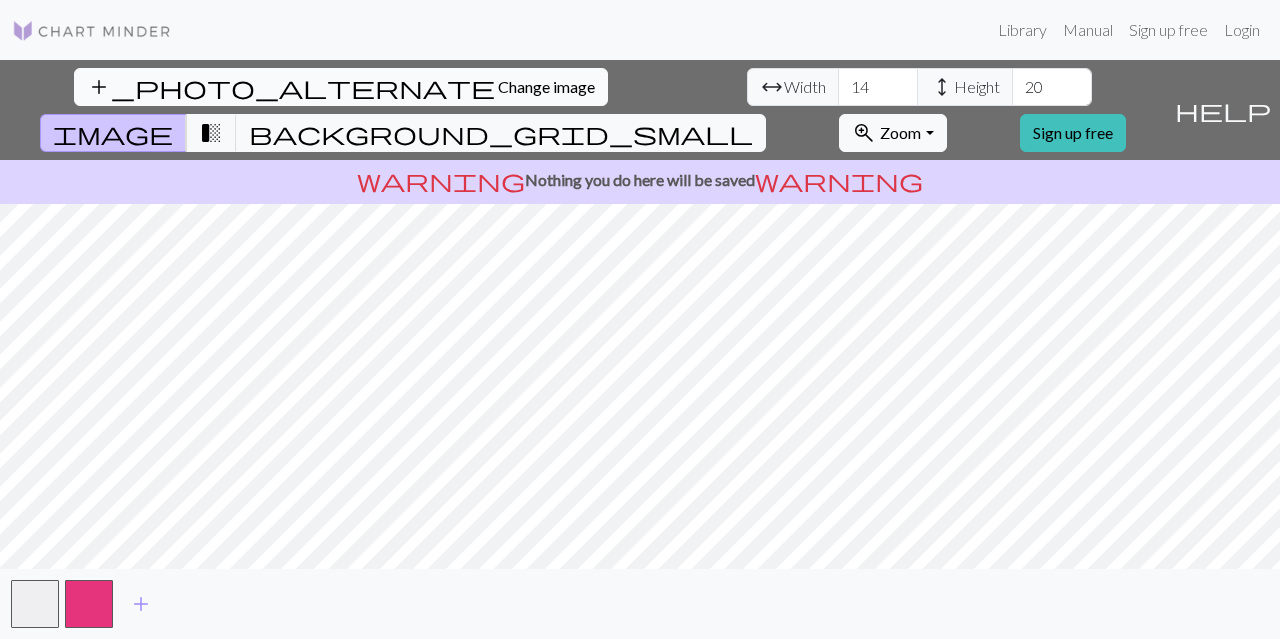 click on "Change image" at bounding box center (546, 86) 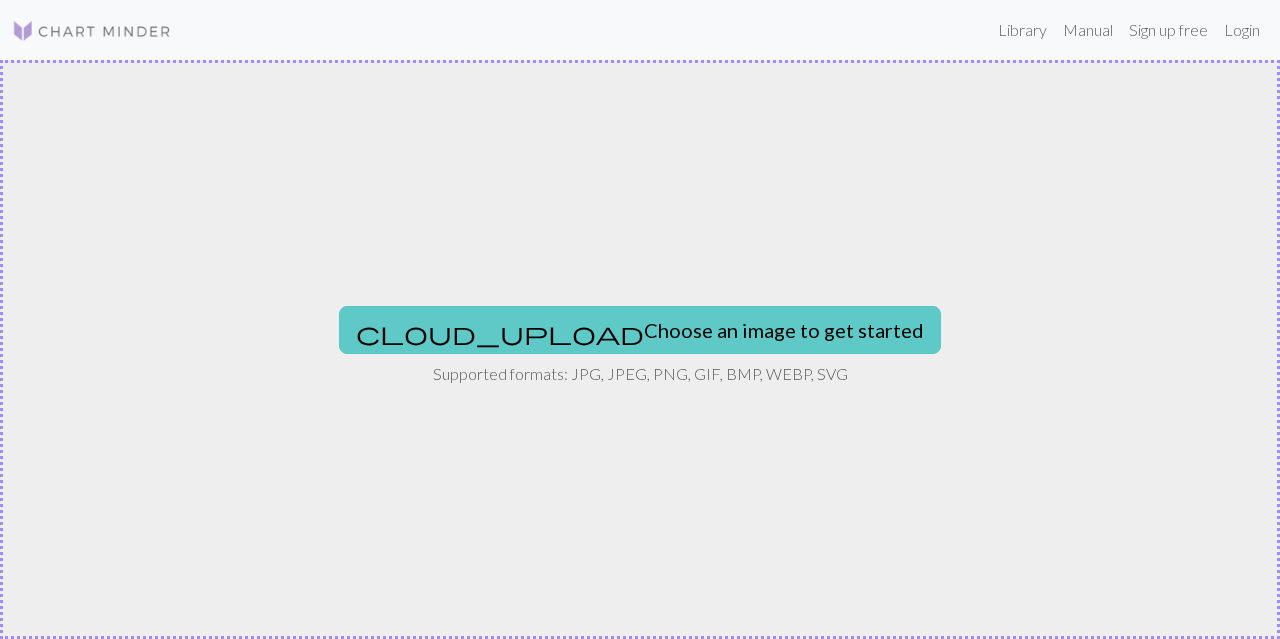 click on "cloud_upload  Choose an image to get started" at bounding box center [640, 330] 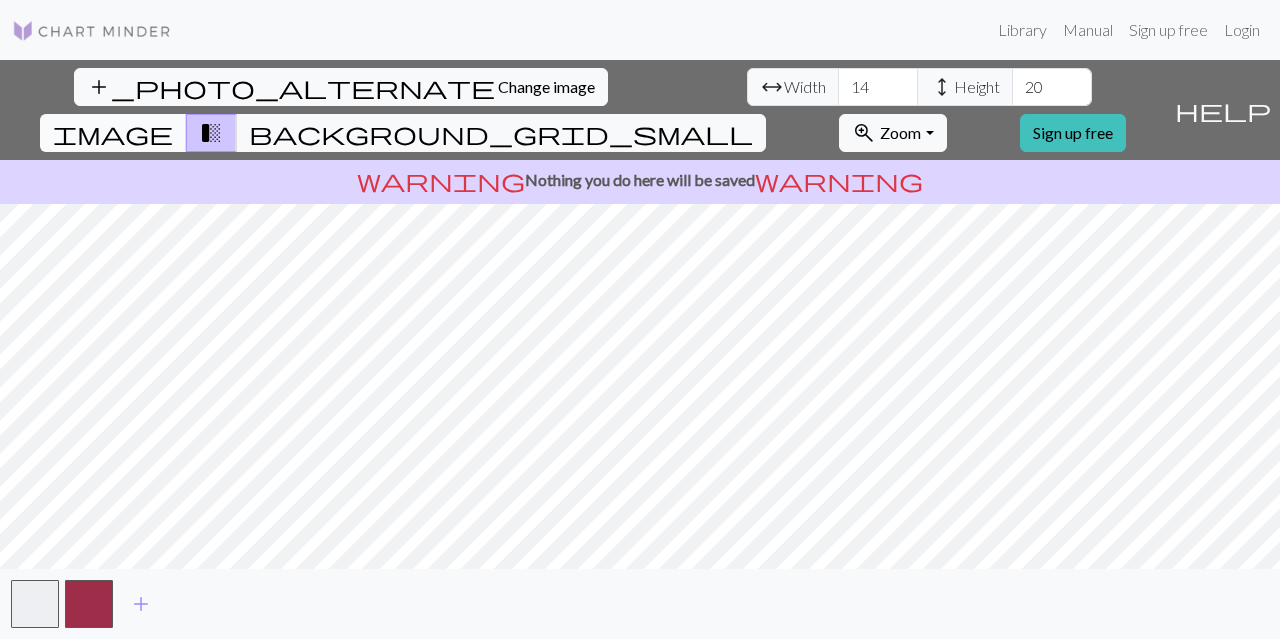 click on "image" at bounding box center (113, 133) 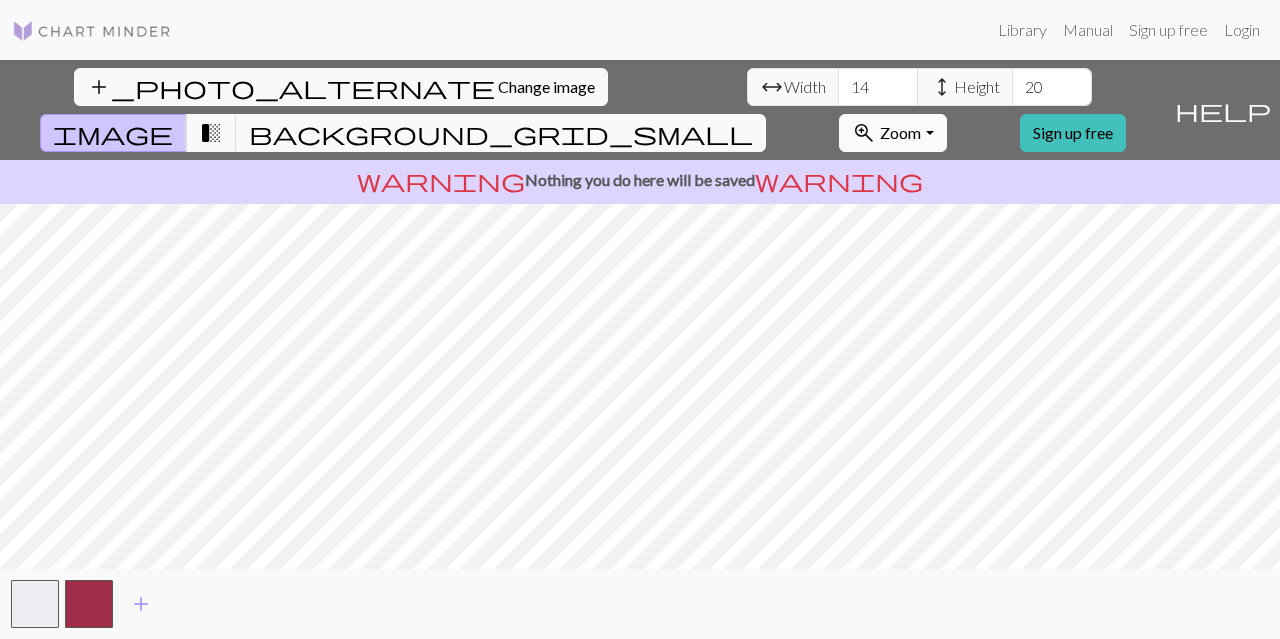 click on "zoom_in Zoom Zoom" at bounding box center (892, 133) 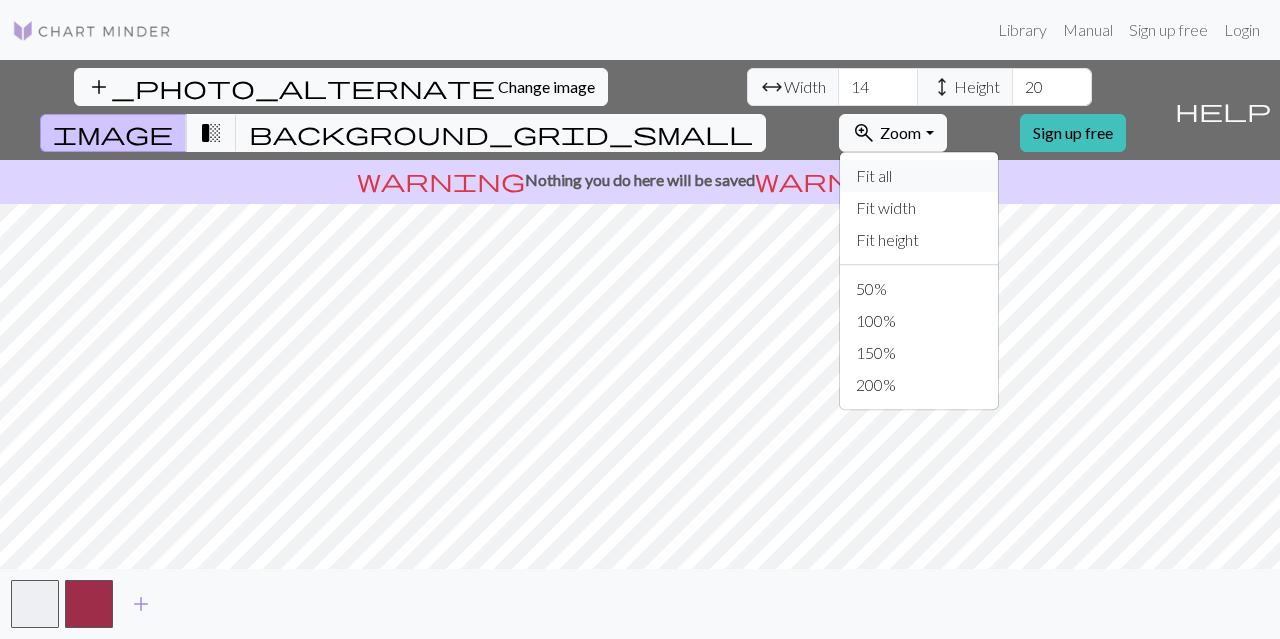 click on "Fit all" at bounding box center (919, 176) 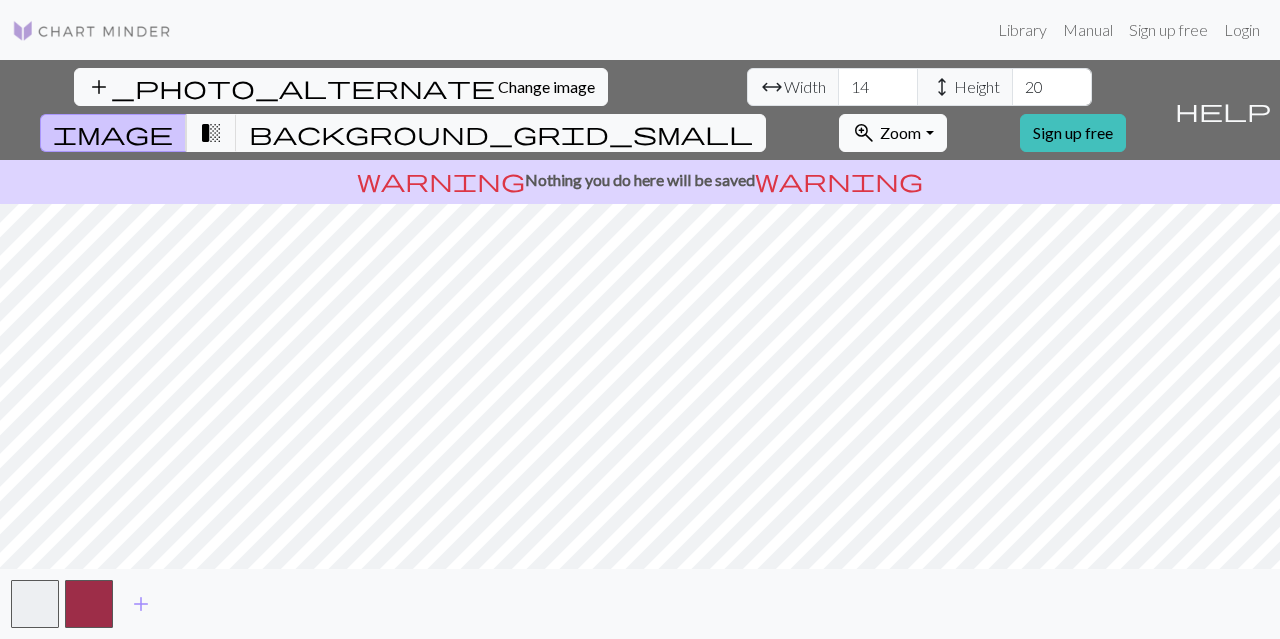 click on "zoom_in Zoom Zoom" at bounding box center (892, 133) 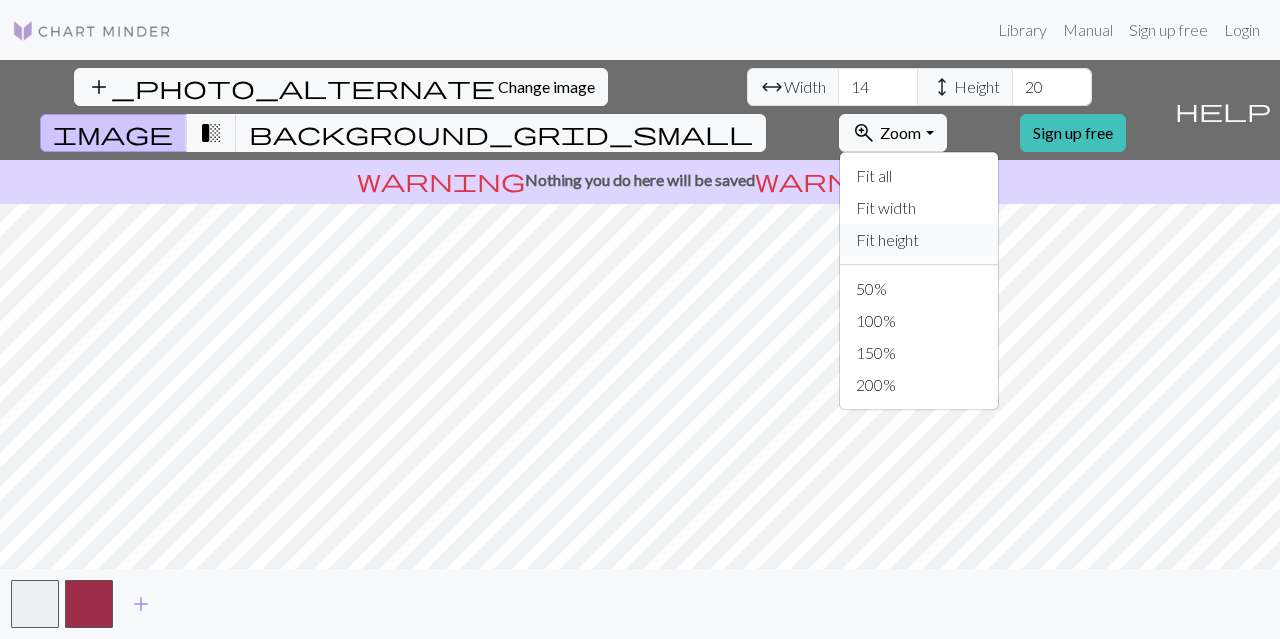 click on "Fit height" at bounding box center [919, 240] 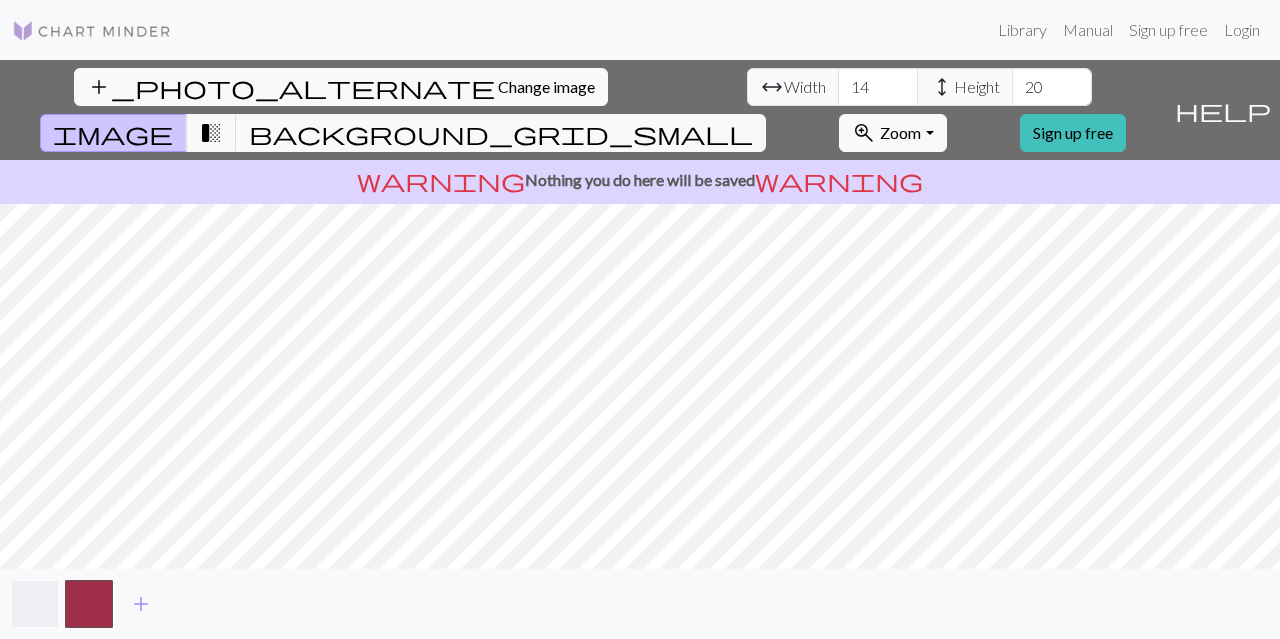 click at bounding box center [35, 604] 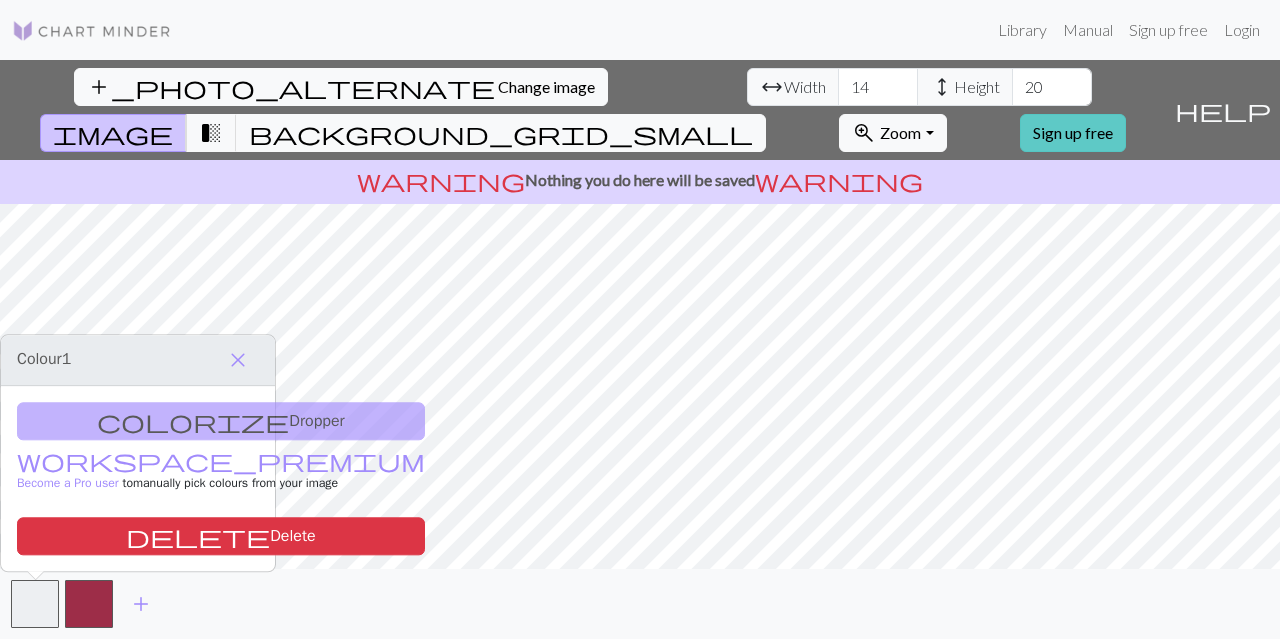 click on "Sign up free" at bounding box center [1073, 133] 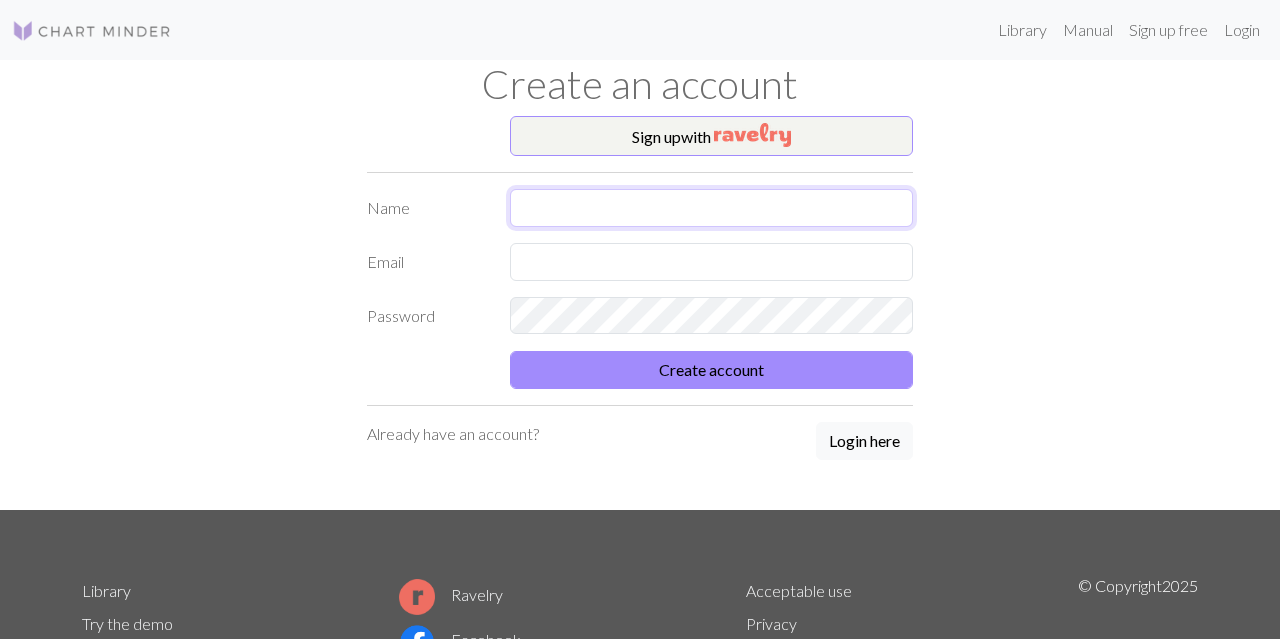 click at bounding box center (712, 208) 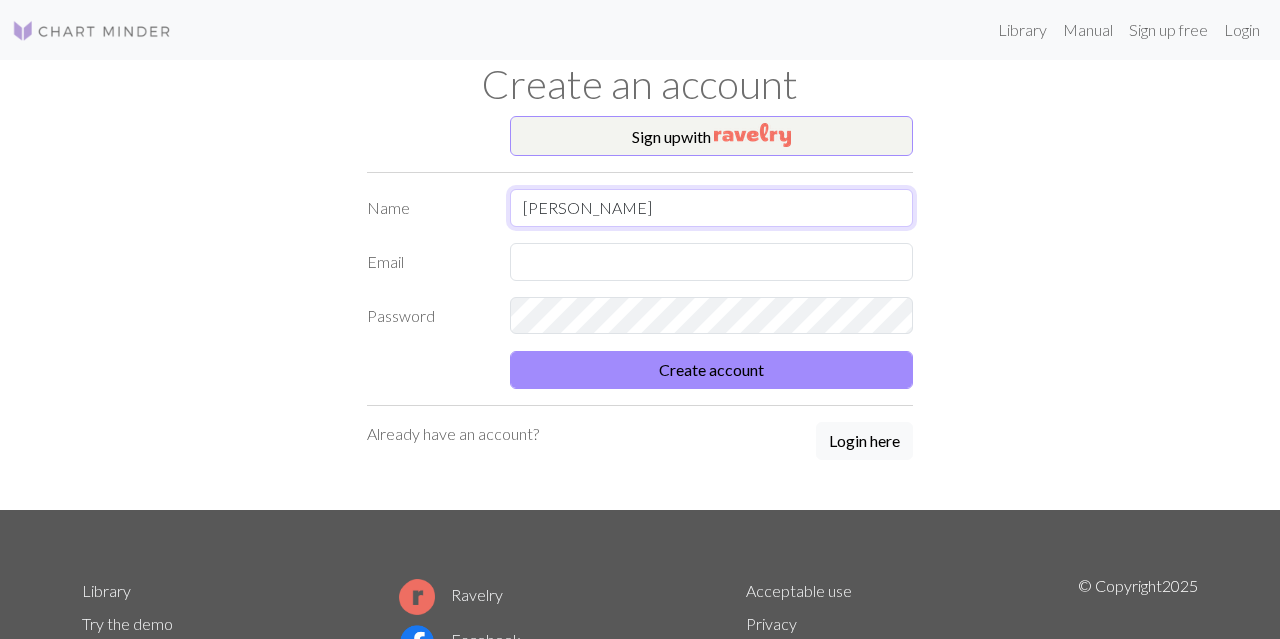 type on "[PERSON_NAME]" 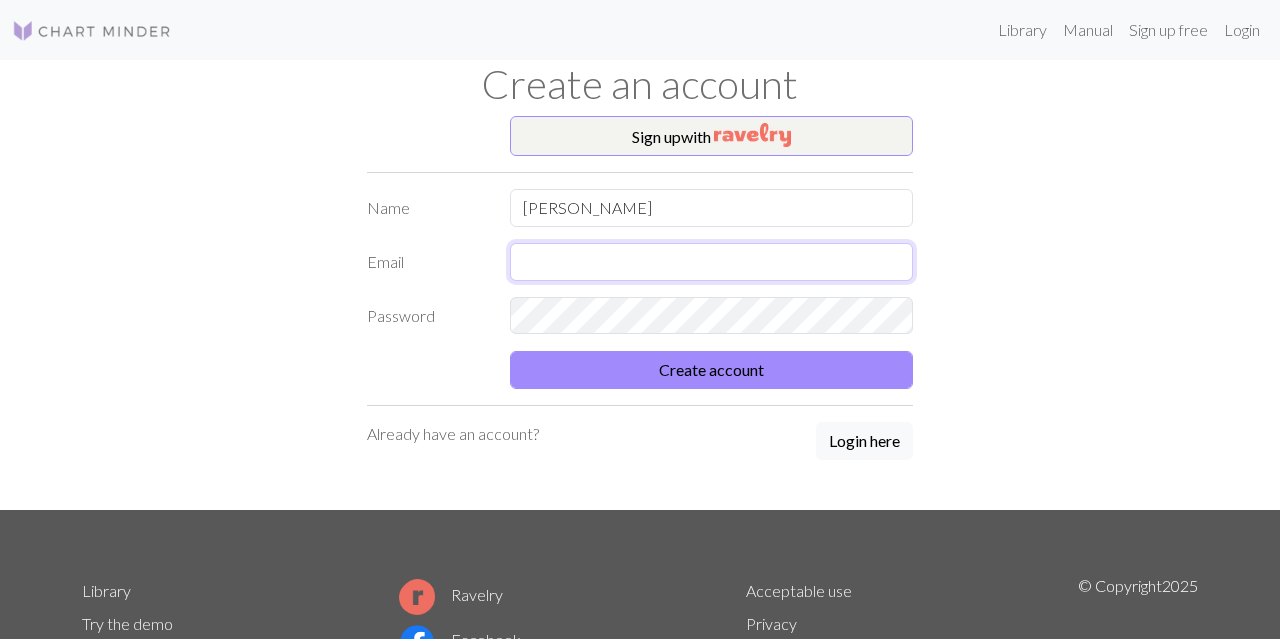 click at bounding box center [712, 262] 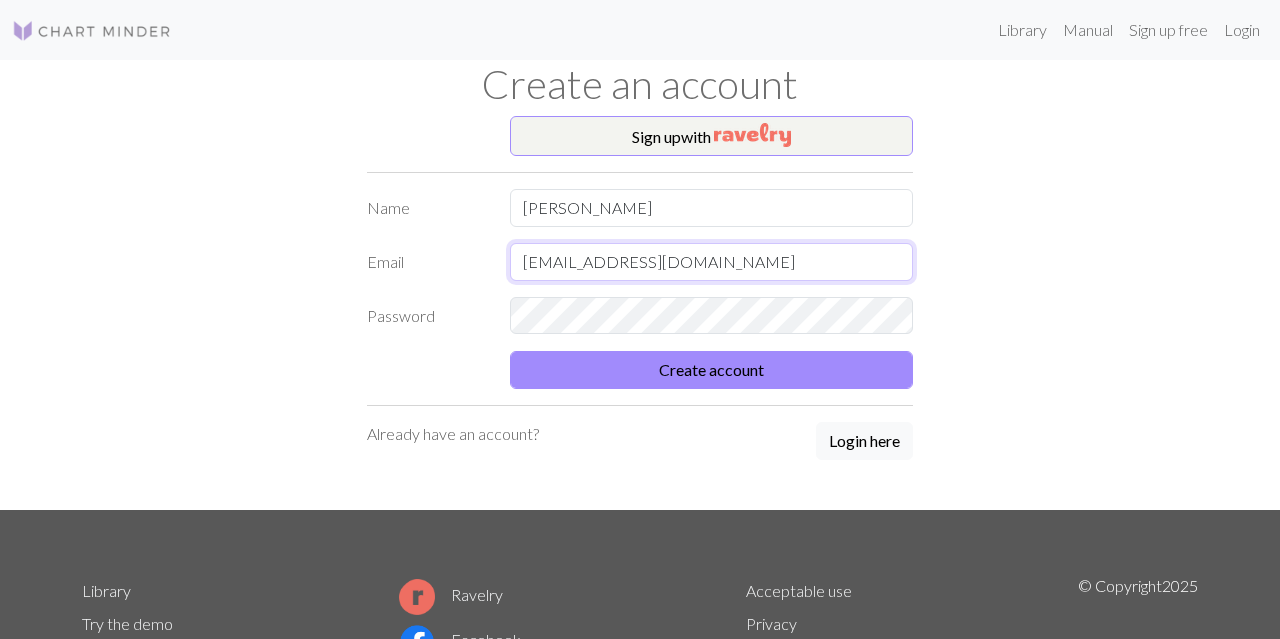 type on "[EMAIL_ADDRESS][DOMAIN_NAME]" 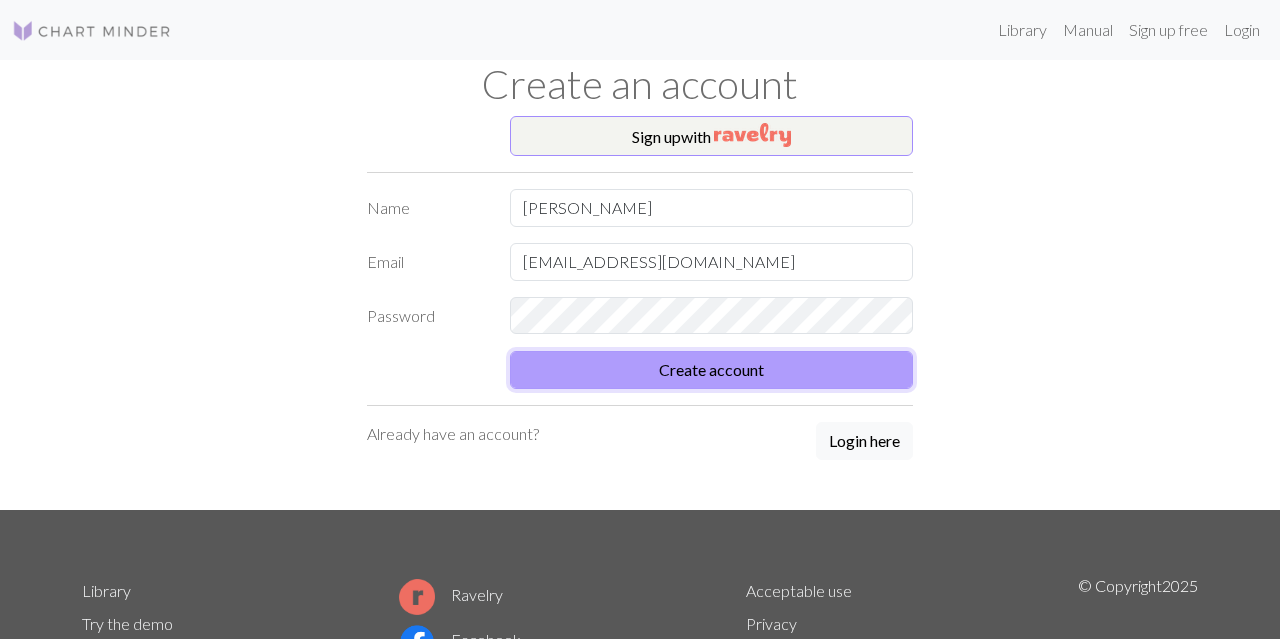 click on "Create account" at bounding box center [712, 370] 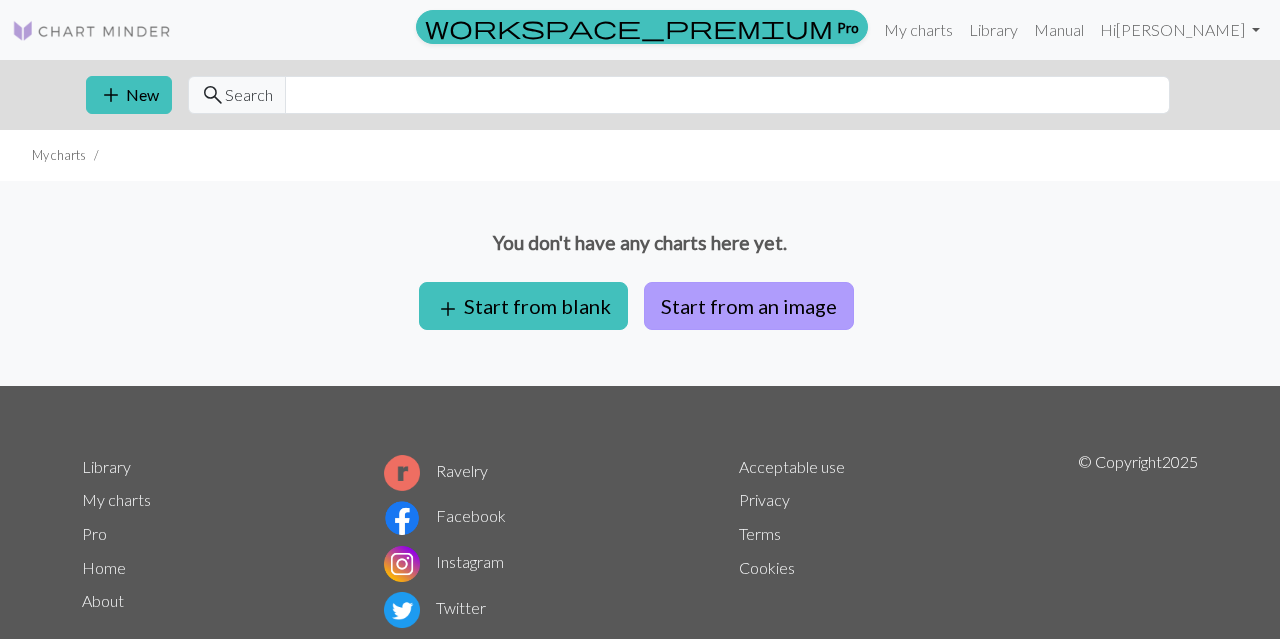 click on "Start from an image" at bounding box center [749, 306] 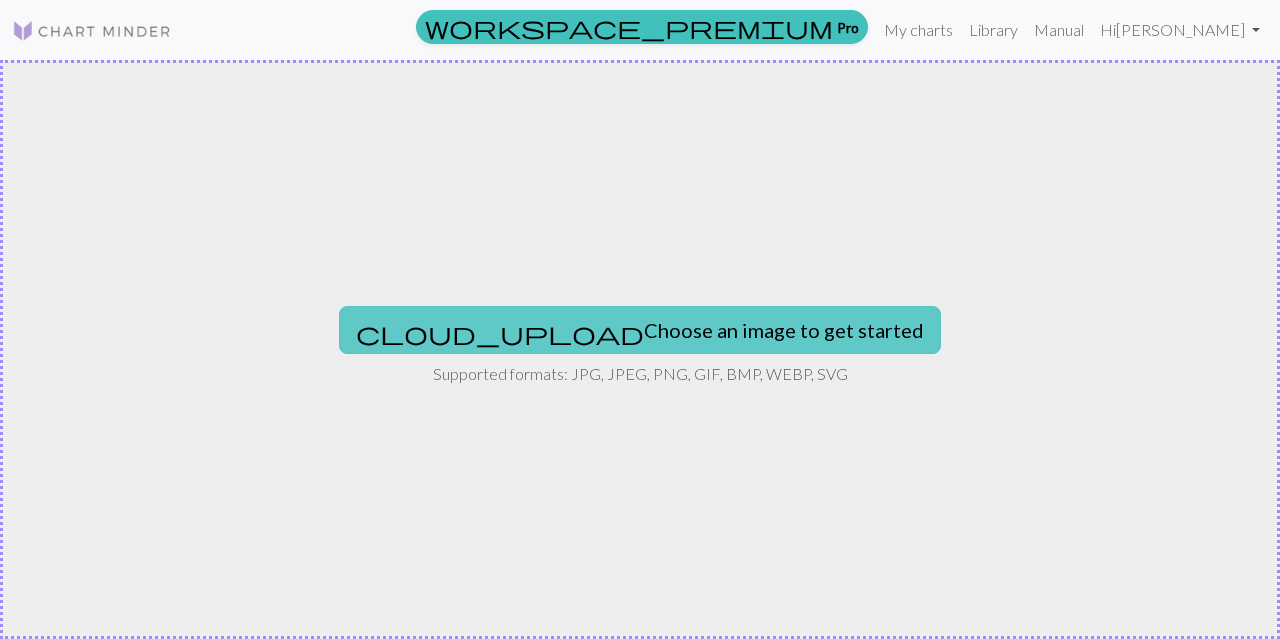 click on "cloud_upload  Choose an image to get started" at bounding box center [640, 330] 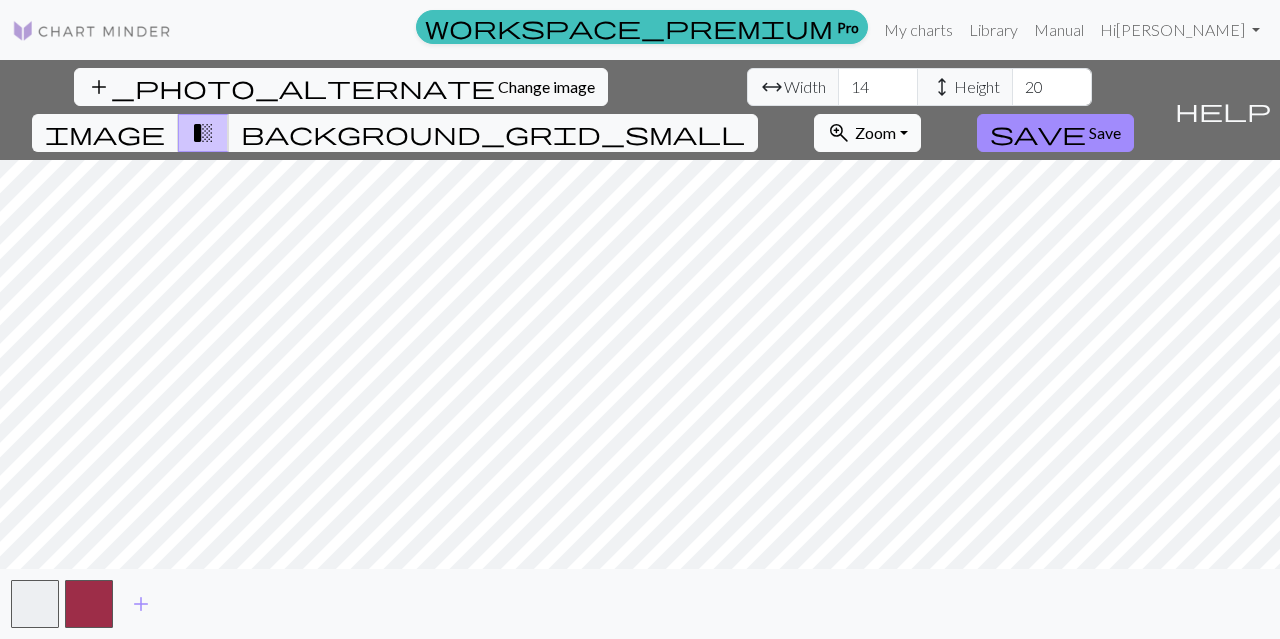 click on "zoom_in Zoom Zoom" at bounding box center (867, 133) 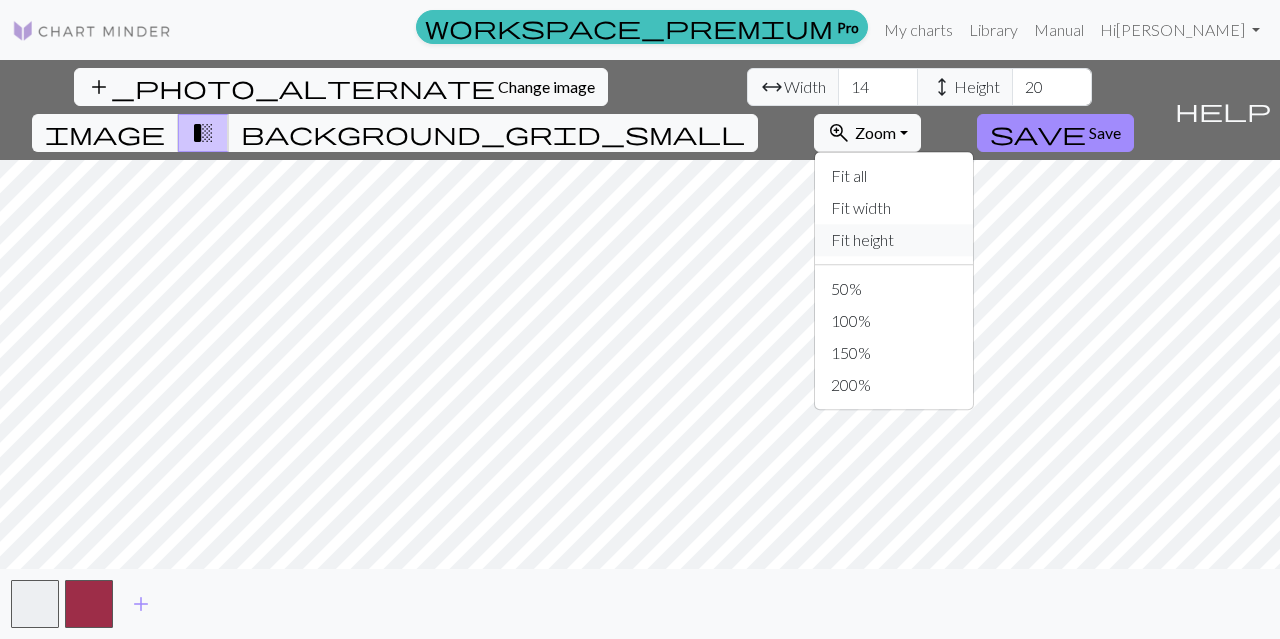 click on "Fit height" at bounding box center (894, 240) 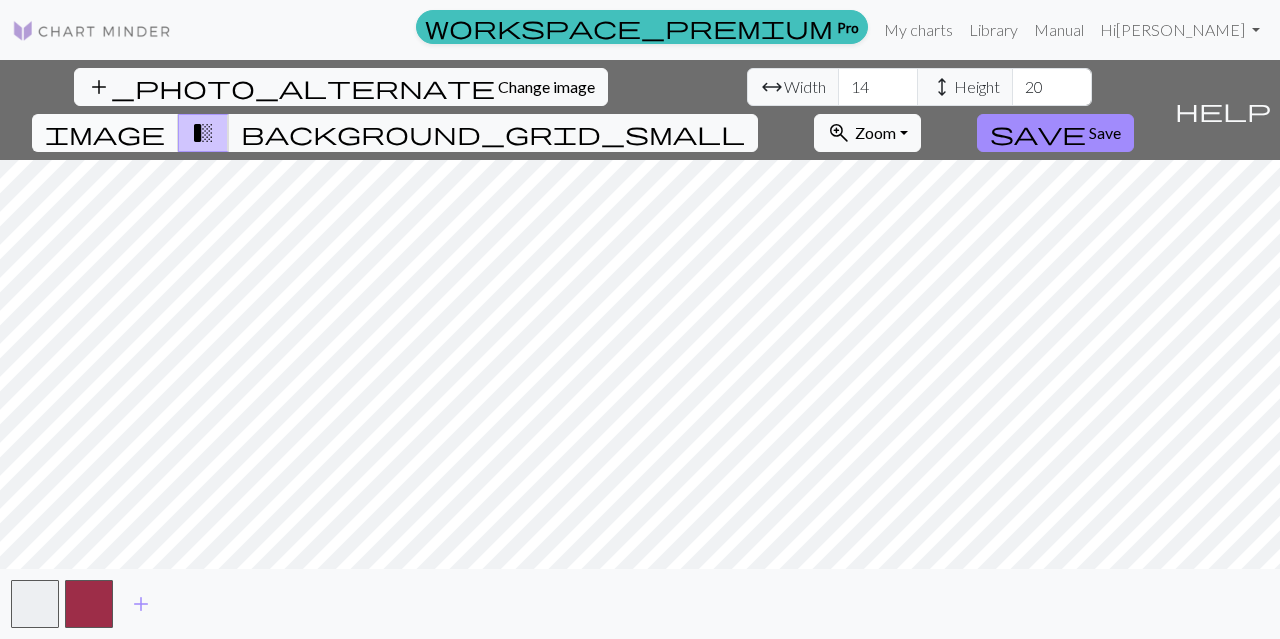 click on "image" at bounding box center (105, 133) 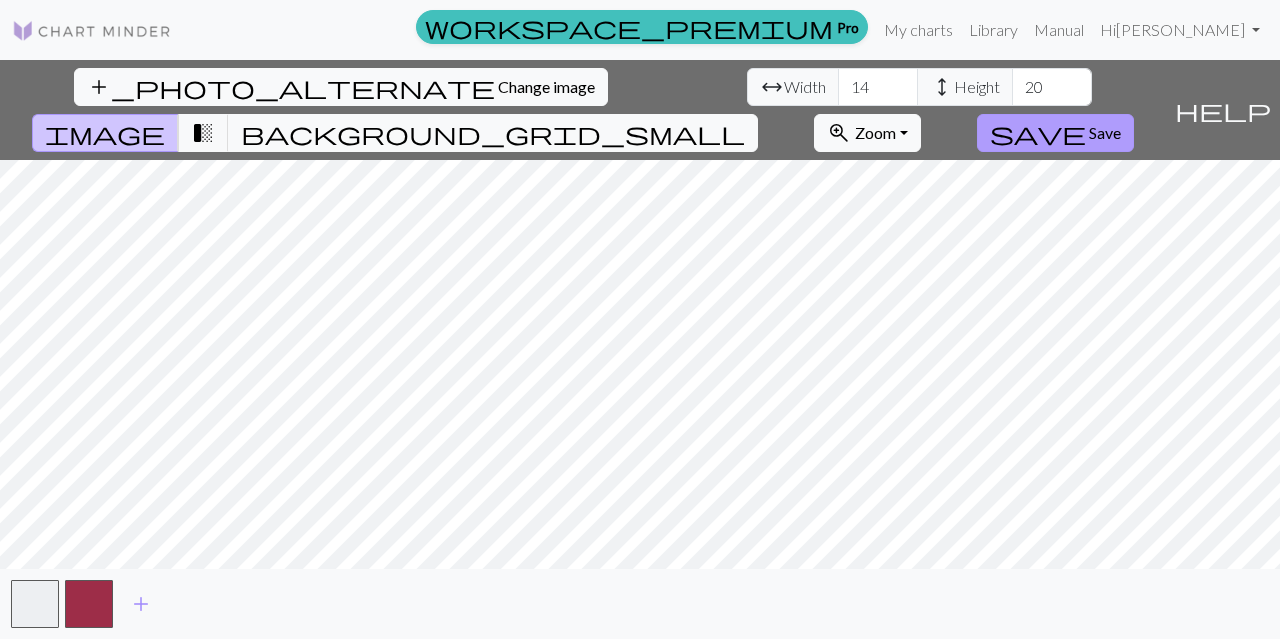 click on "Save" at bounding box center (1105, 132) 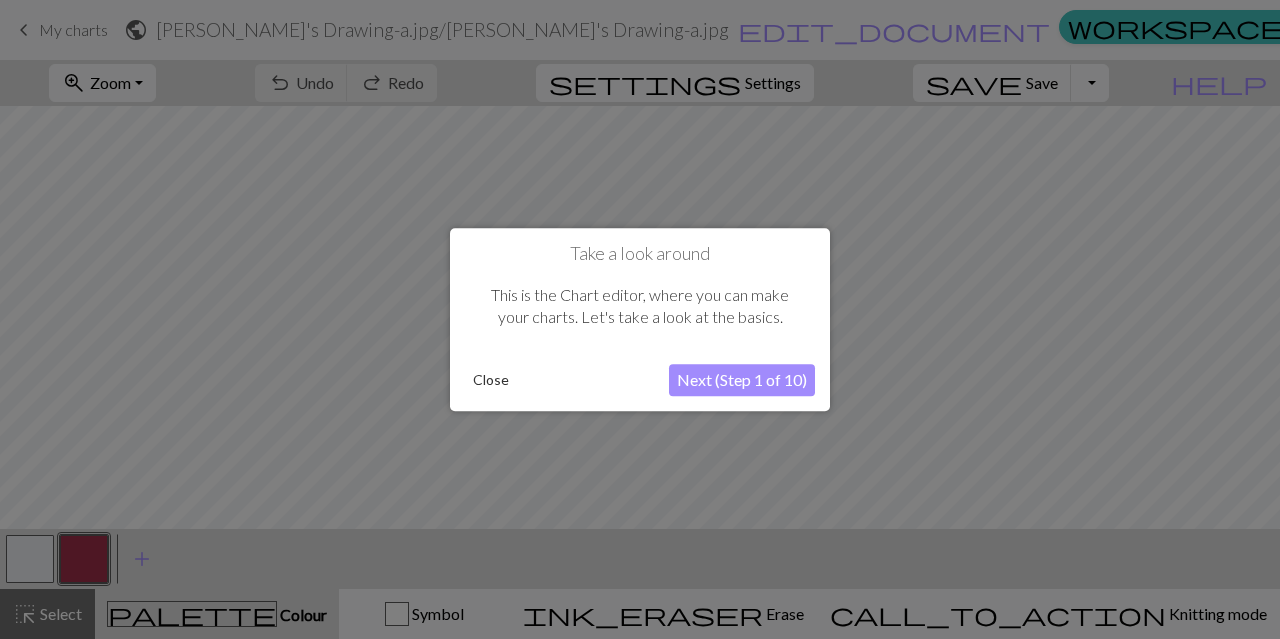 click on "Next (Step 1 of 10)" at bounding box center (742, 380) 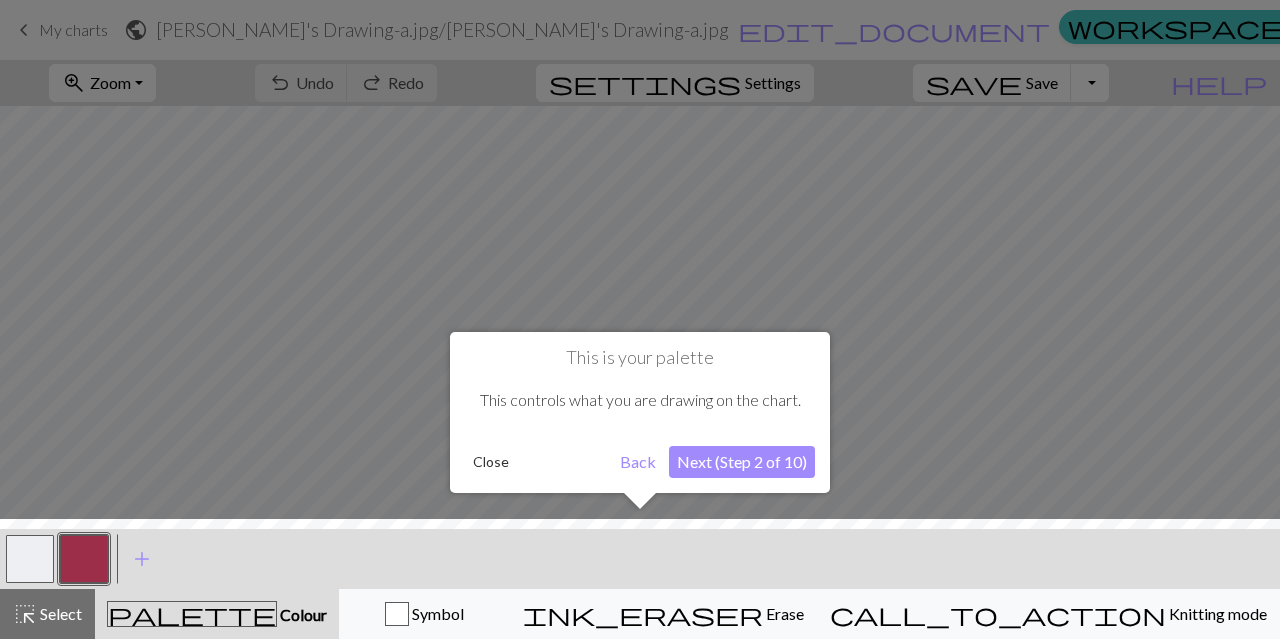 click on "Next (Step 2 of 10)" at bounding box center [742, 462] 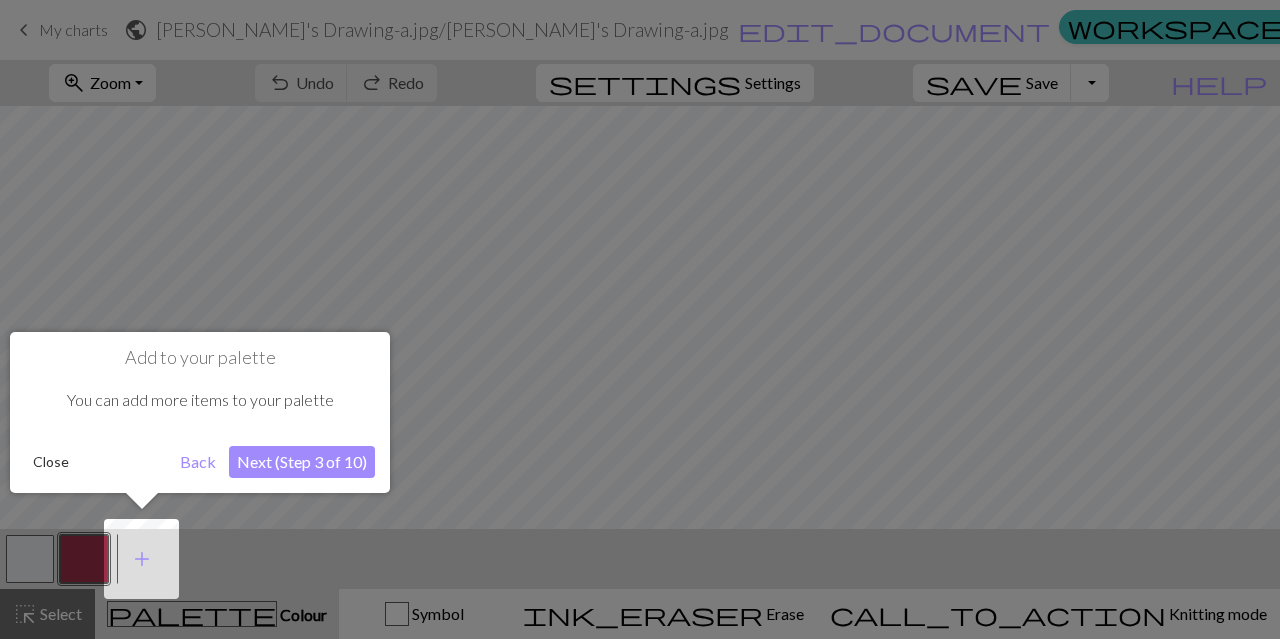 click on "Next (Step 3 of 10)" at bounding box center [302, 462] 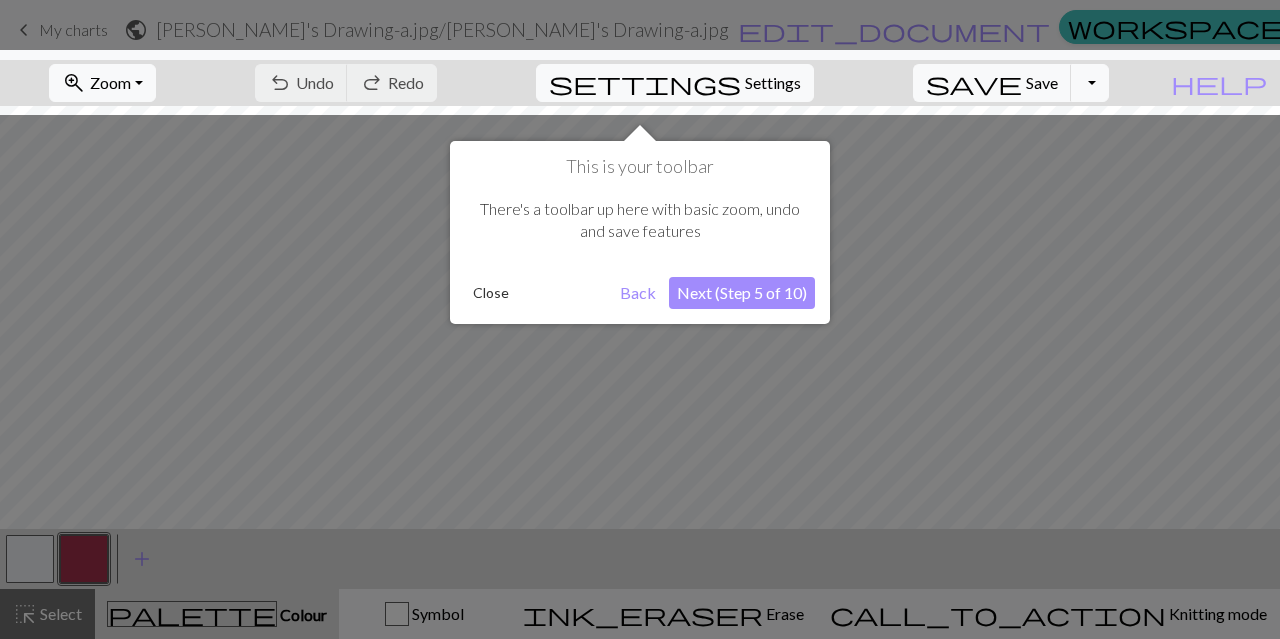 click on "Next (Step 5 of 10)" at bounding box center [742, 293] 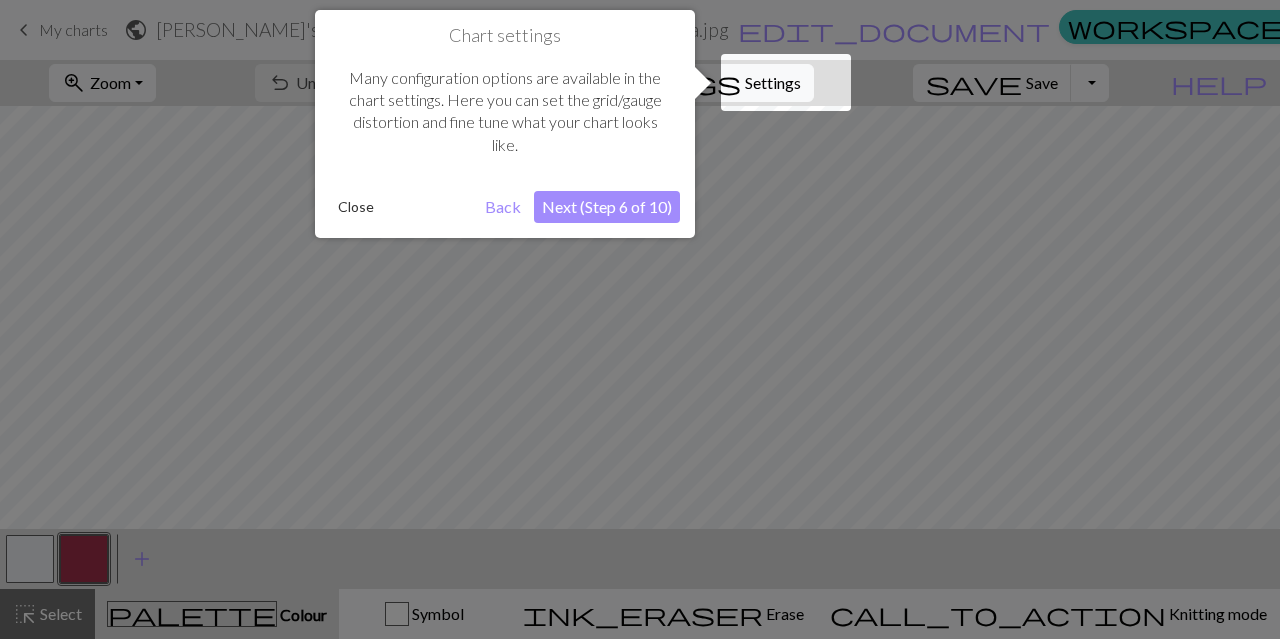 click on "Next (Step 6 of 10)" at bounding box center (607, 207) 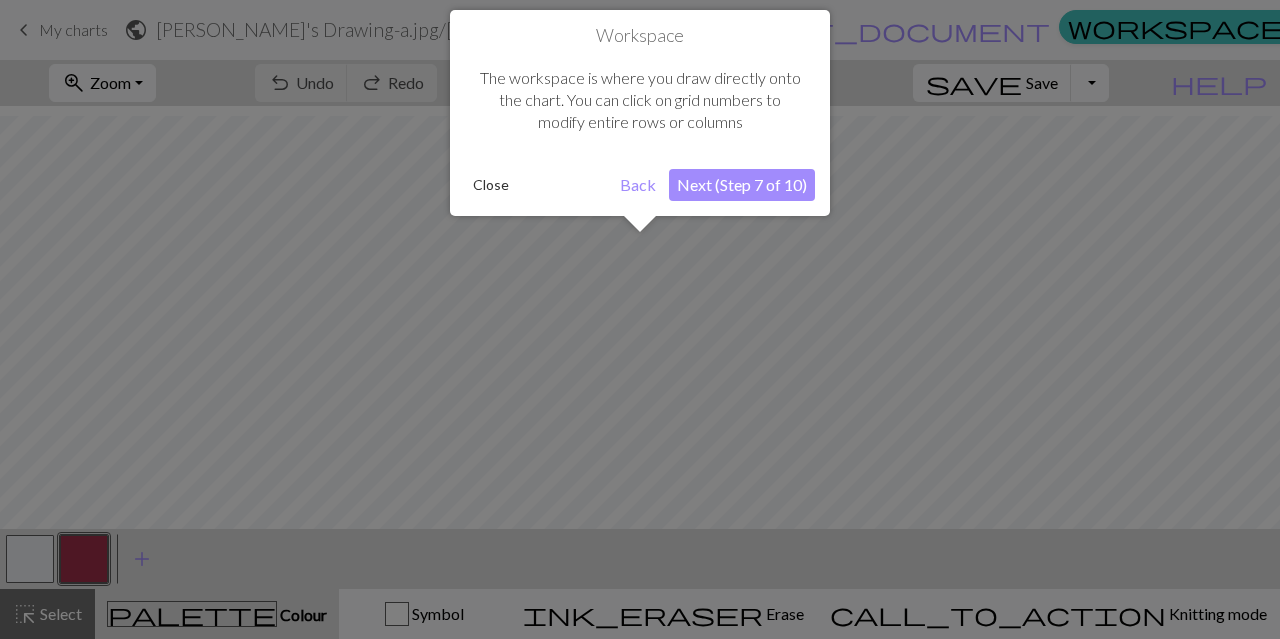 scroll, scrollTop: 75, scrollLeft: 0, axis: vertical 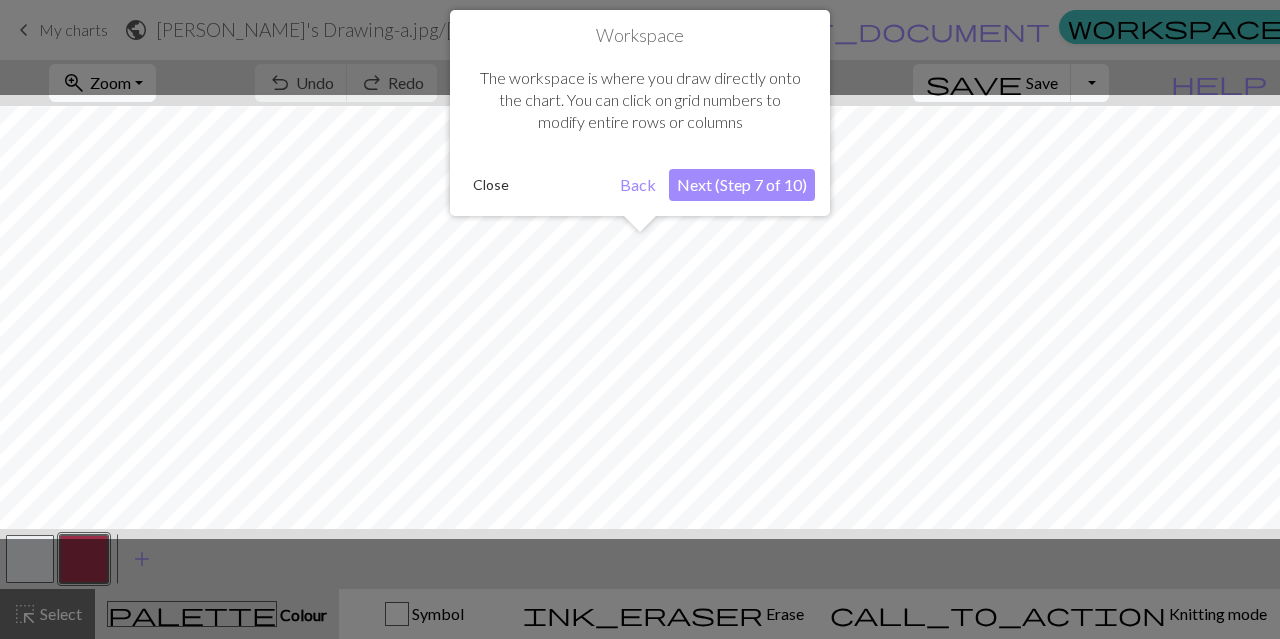 click on "Next (Step 7 of 10)" at bounding box center [742, 185] 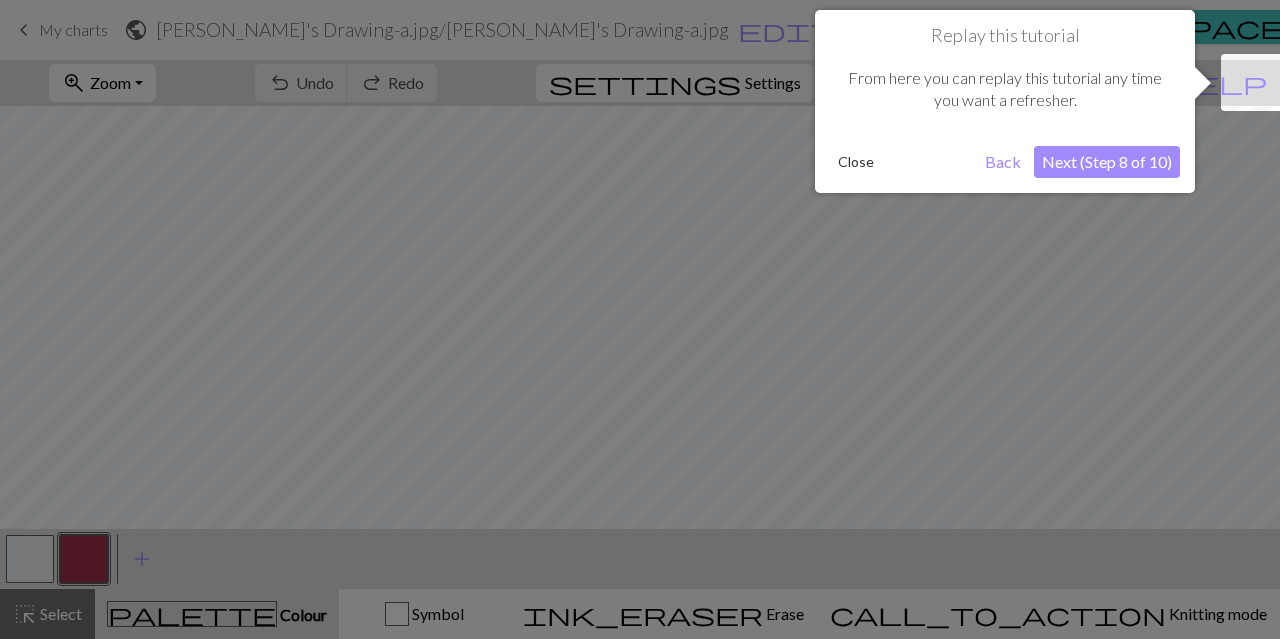 click on "Next (Step 8 of 10)" at bounding box center (1107, 162) 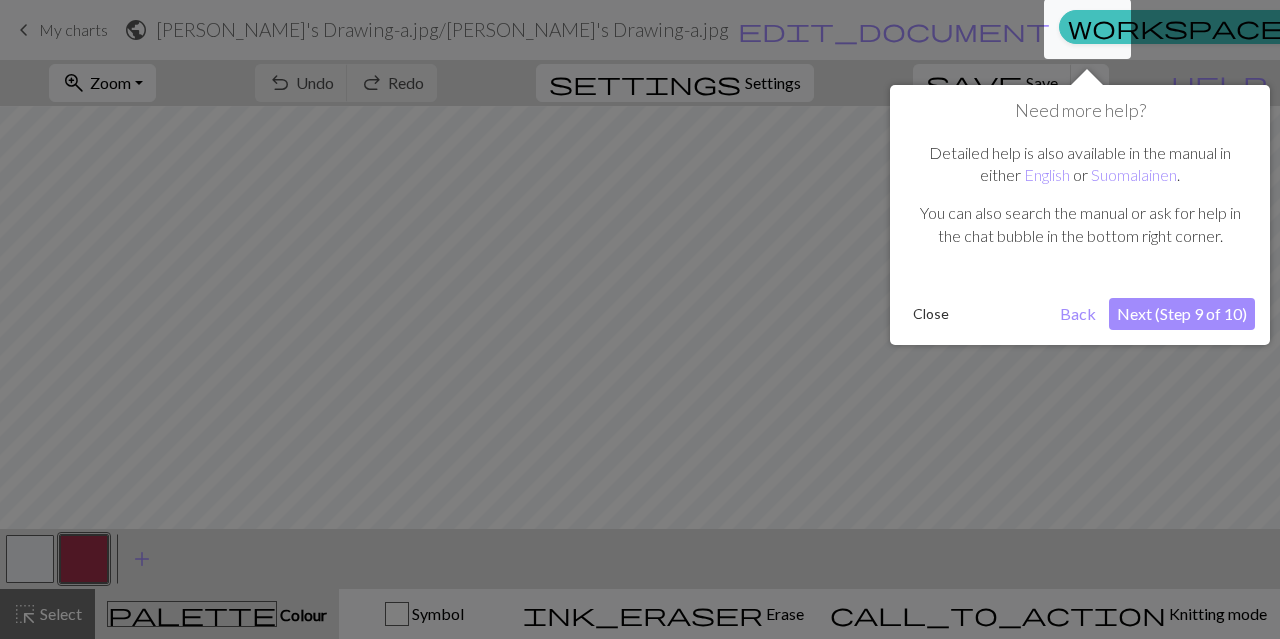 click on "Next (Step 9 of 10)" at bounding box center [1182, 314] 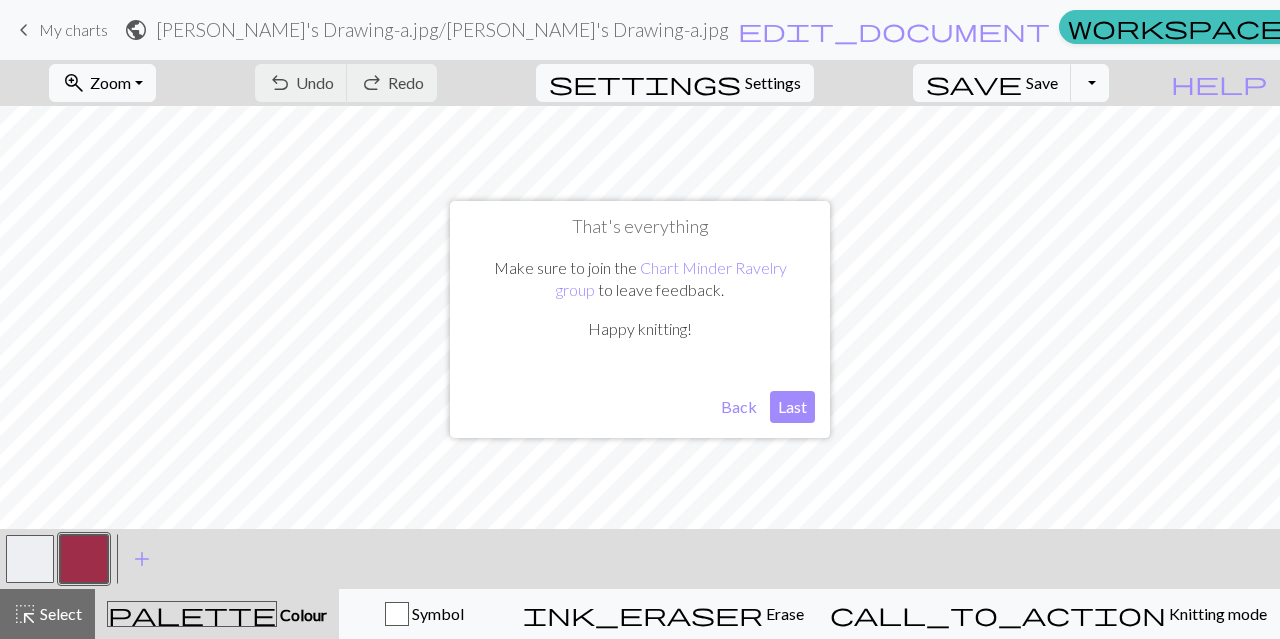 click on "Last" at bounding box center [792, 407] 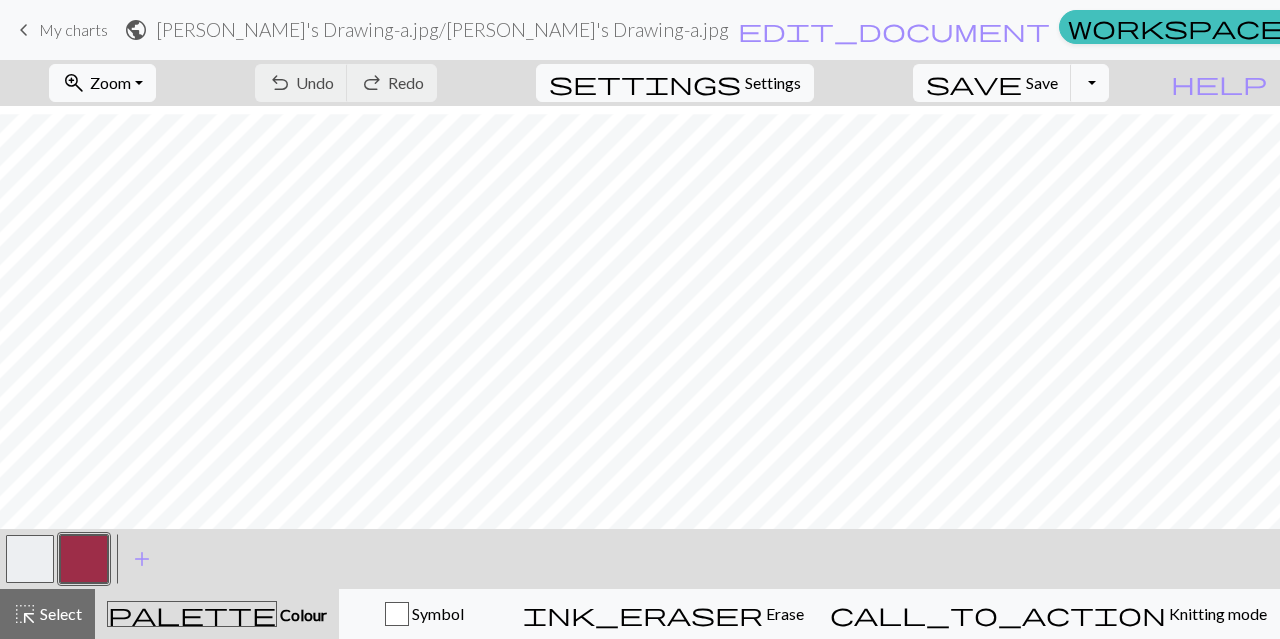 scroll, scrollTop: 90, scrollLeft: 0, axis: vertical 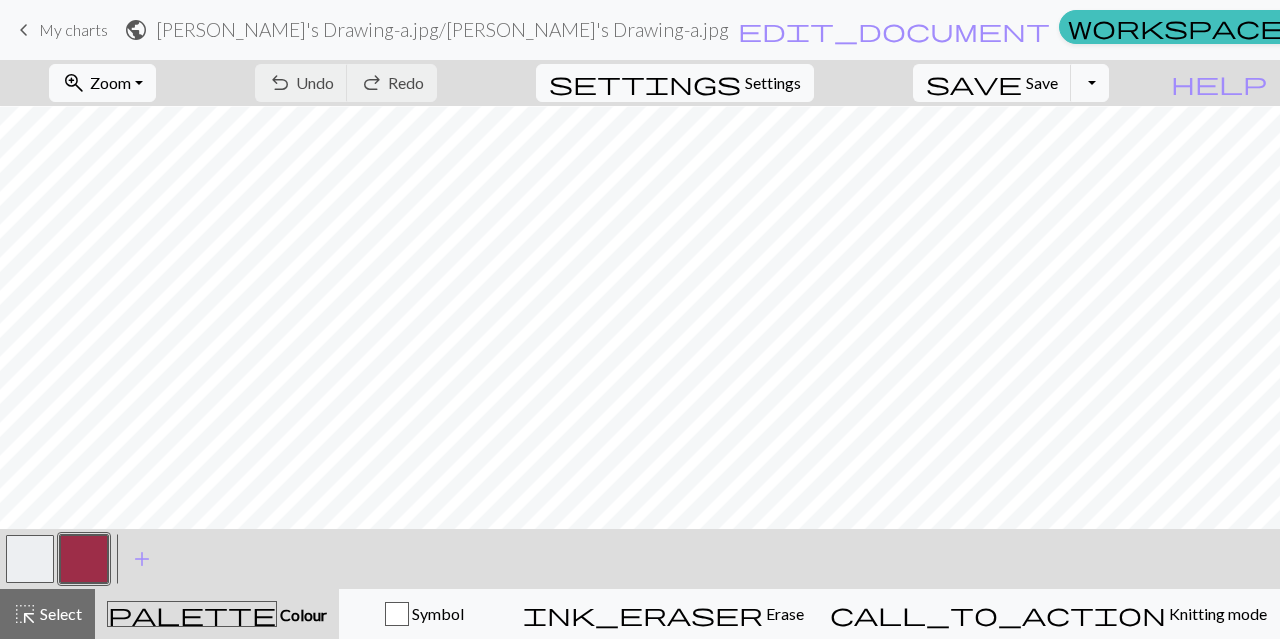 click on "palette" at bounding box center (192, 614) 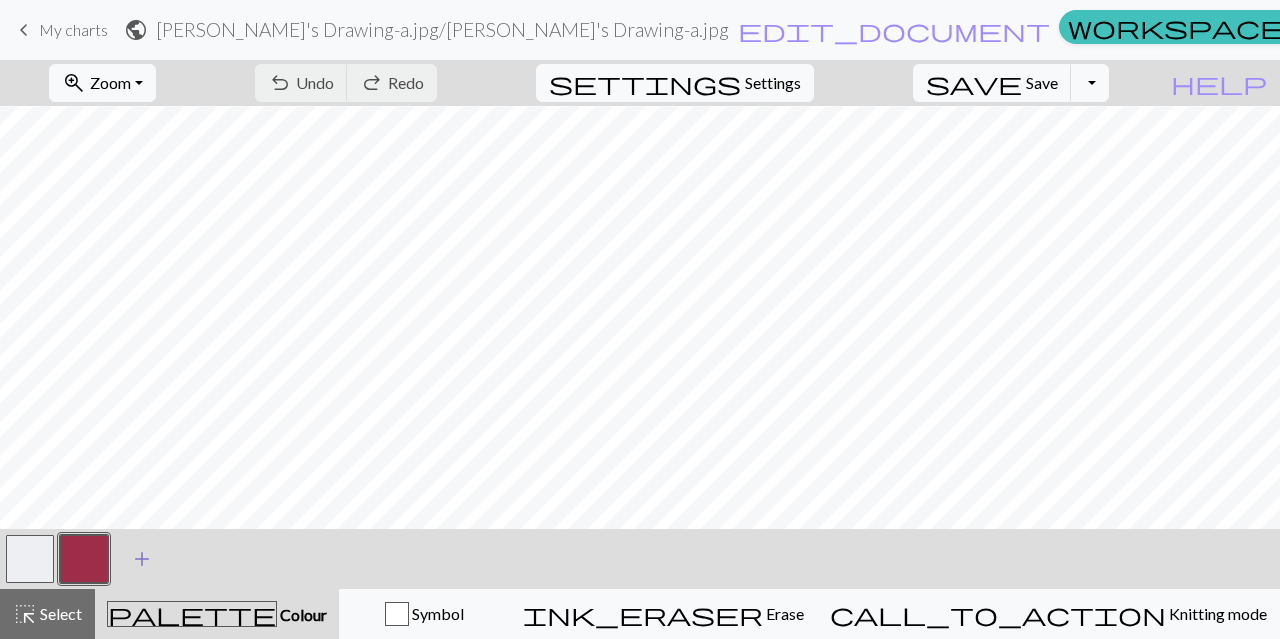 click on "add" at bounding box center [142, 559] 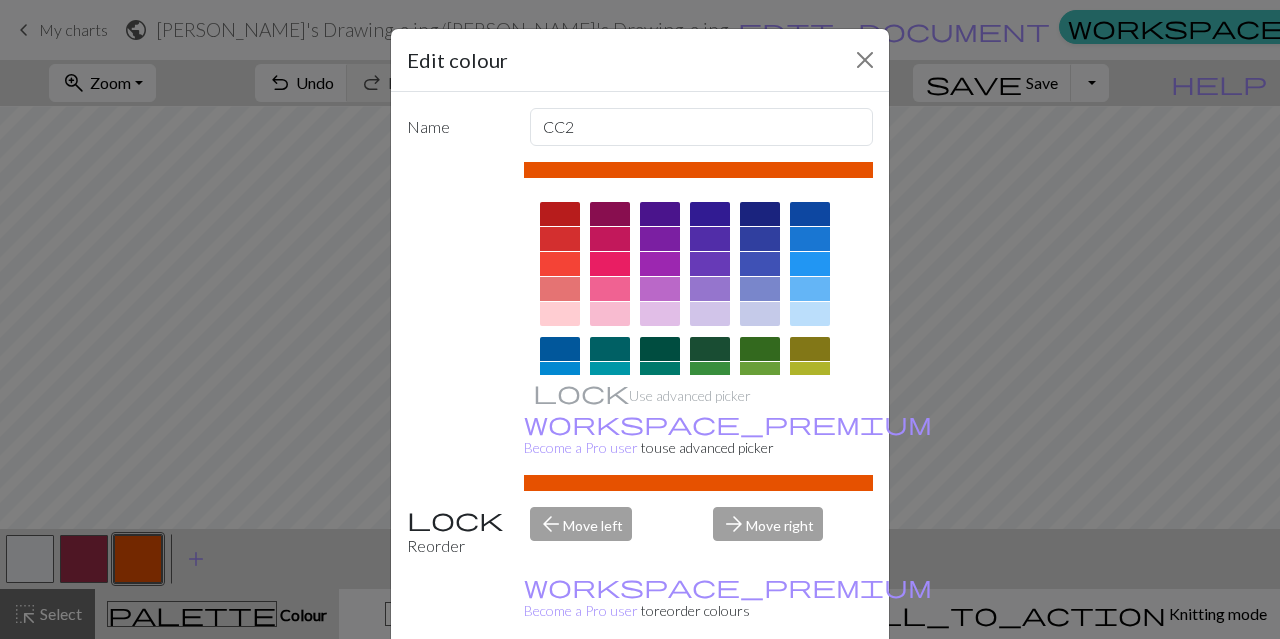 click on "Cancel" at bounding box center (836, 690) 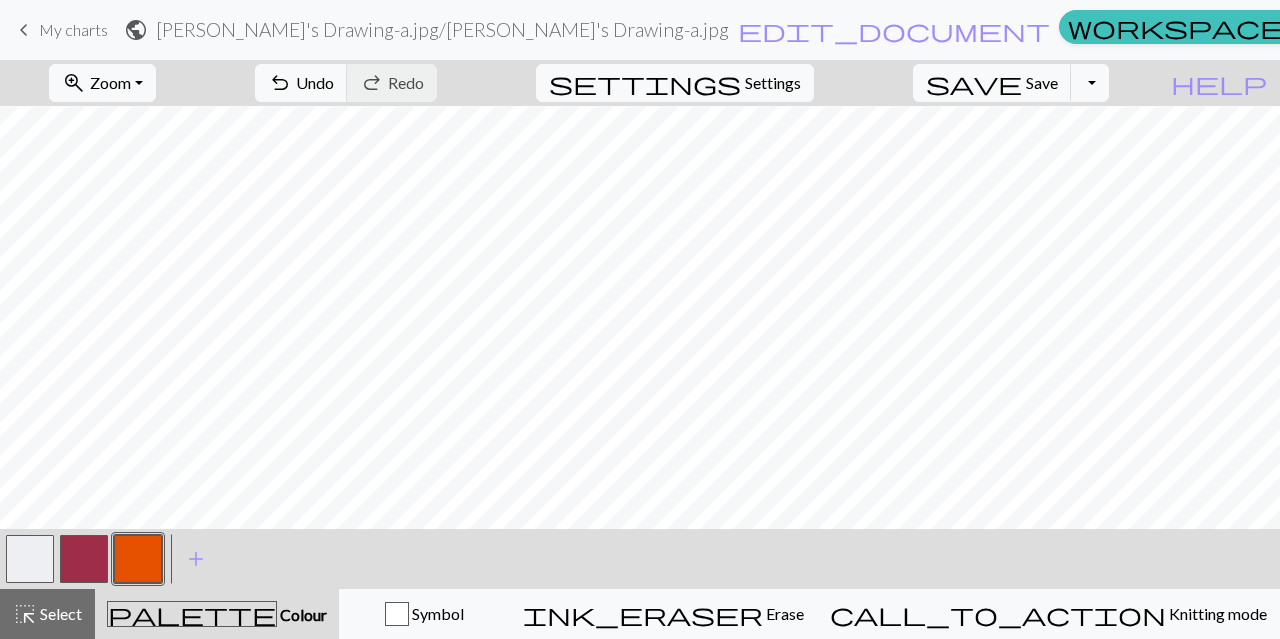 click on "My charts" at bounding box center (73, 29) 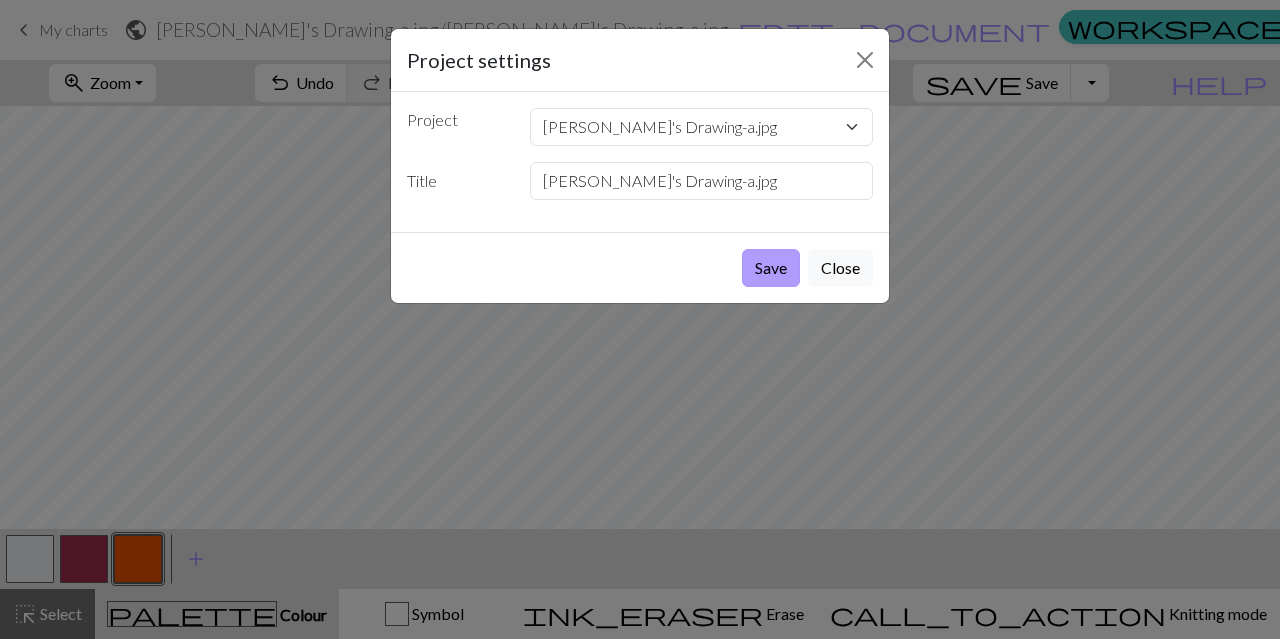 click on "Save" at bounding box center [771, 268] 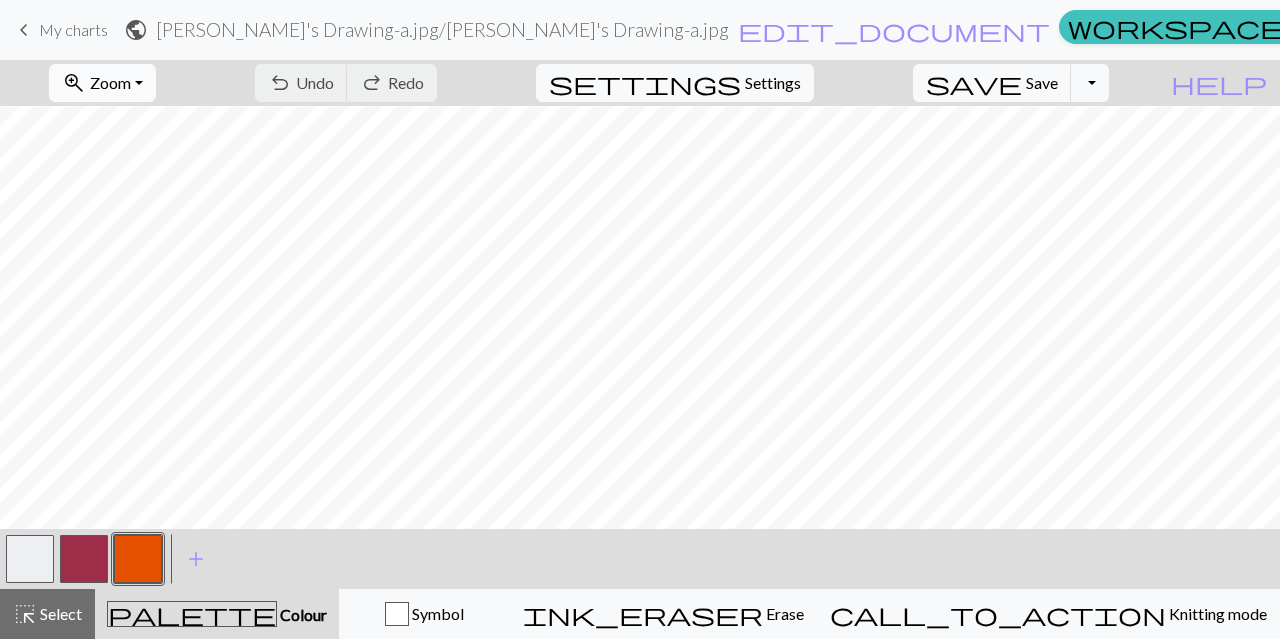 click on "zoom_in Zoom Zoom" at bounding box center (102, 83) 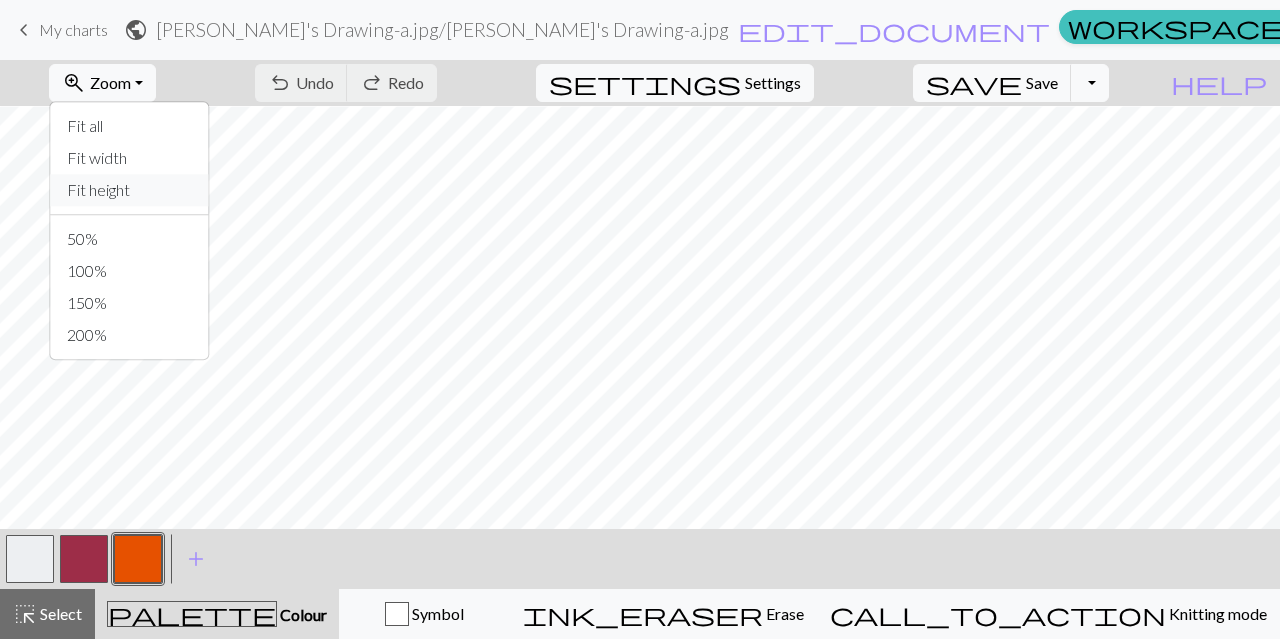 click on "Fit height" at bounding box center (130, 190) 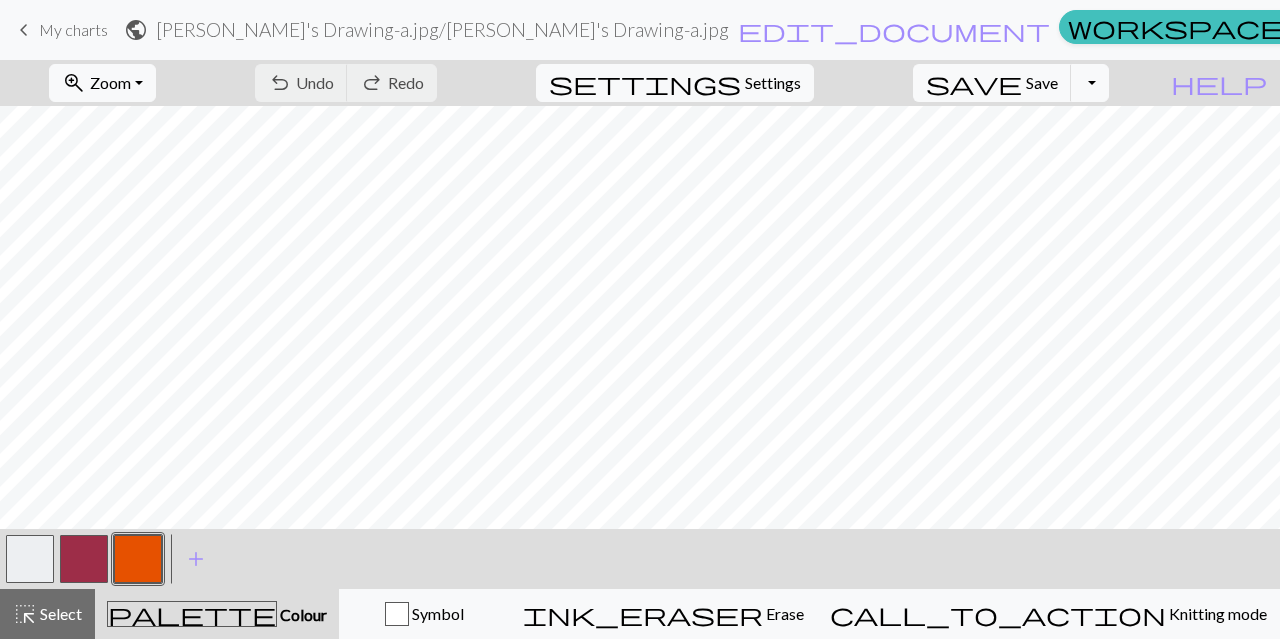 scroll, scrollTop: 0, scrollLeft: 0, axis: both 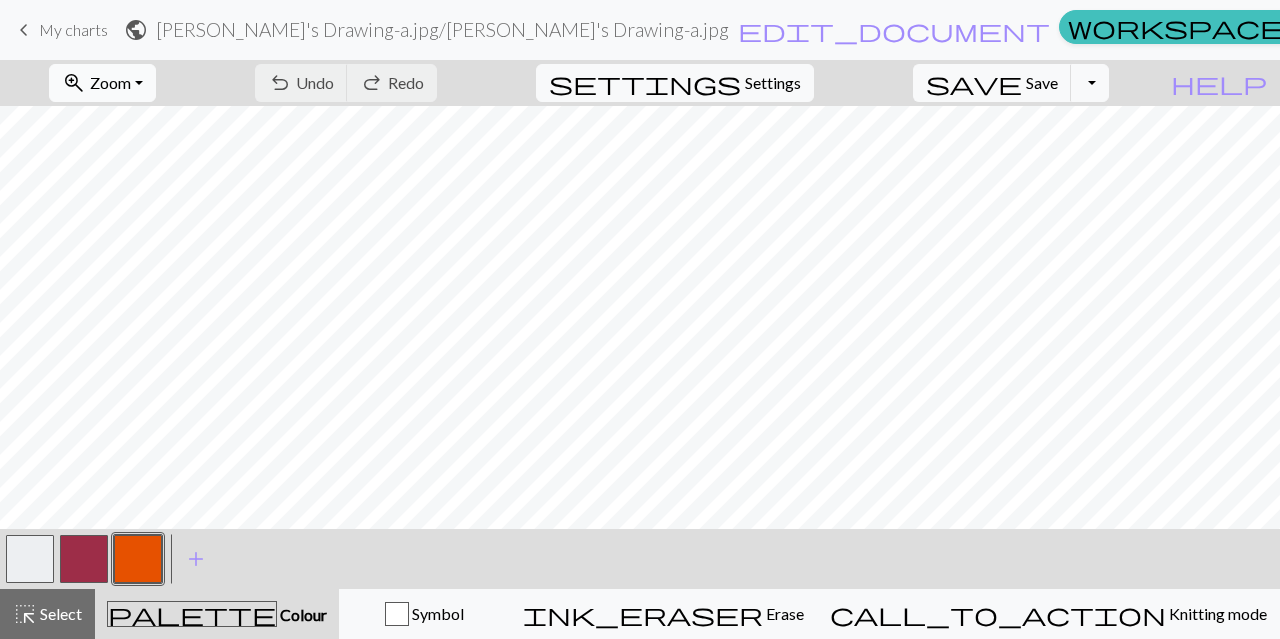 click on "zoom_in Zoom Zoom" at bounding box center (102, 83) 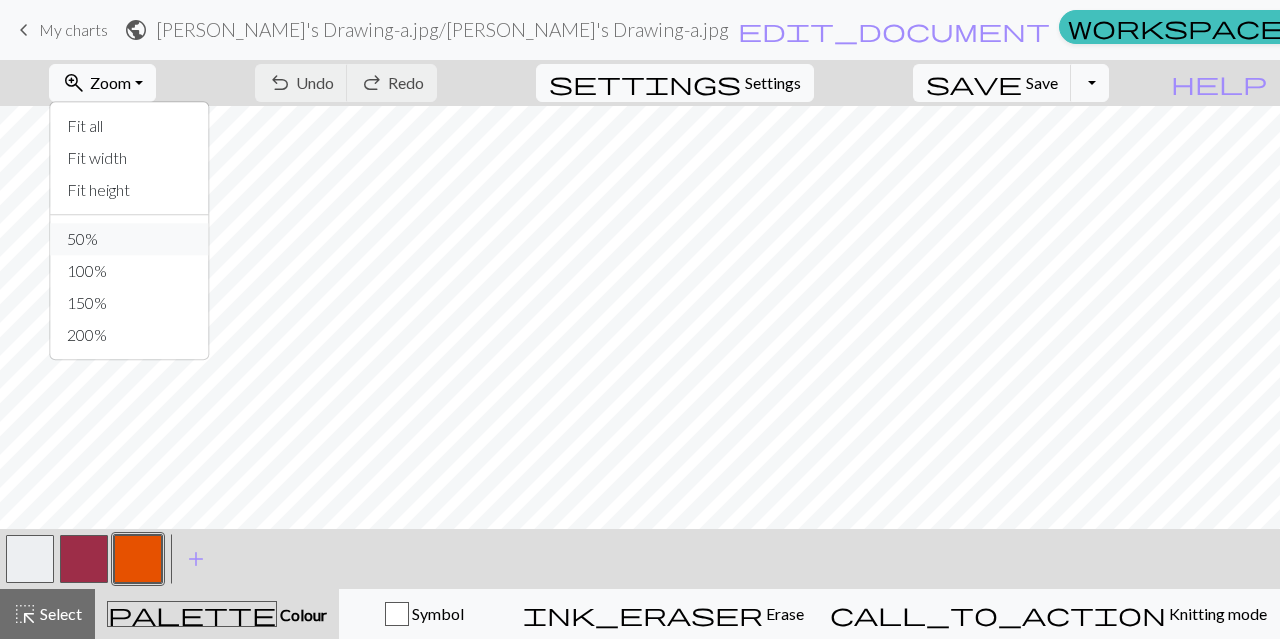 click on "50%" at bounding box center (130, 239) 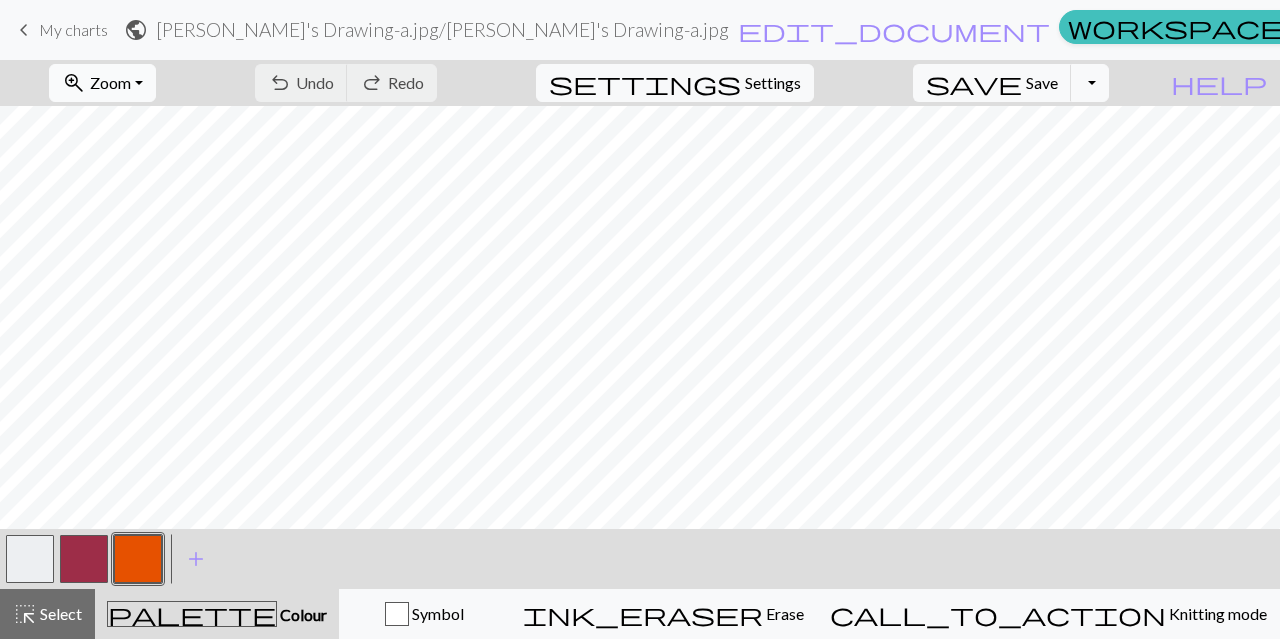 click on "zoom_in Zoom Zoom" at bounding box center [102, 83] 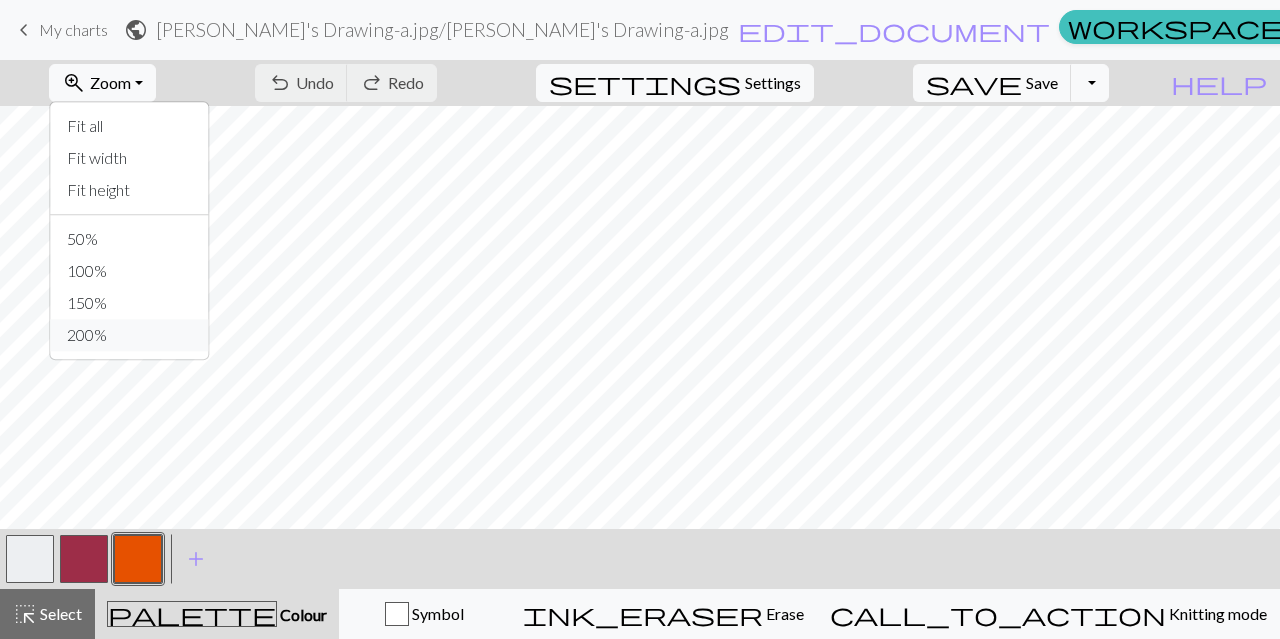 click on "200%" at bounding box center [130, 335] 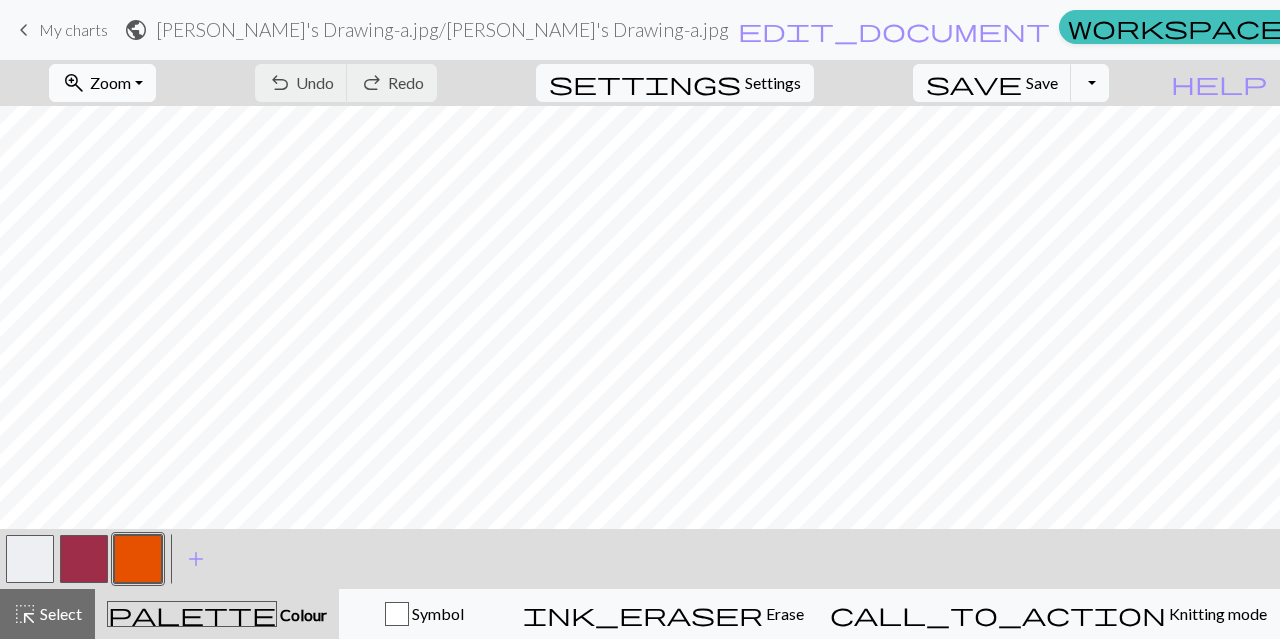 click on "zoom_in Zoom Zoom" at bounding box center [102, 83] 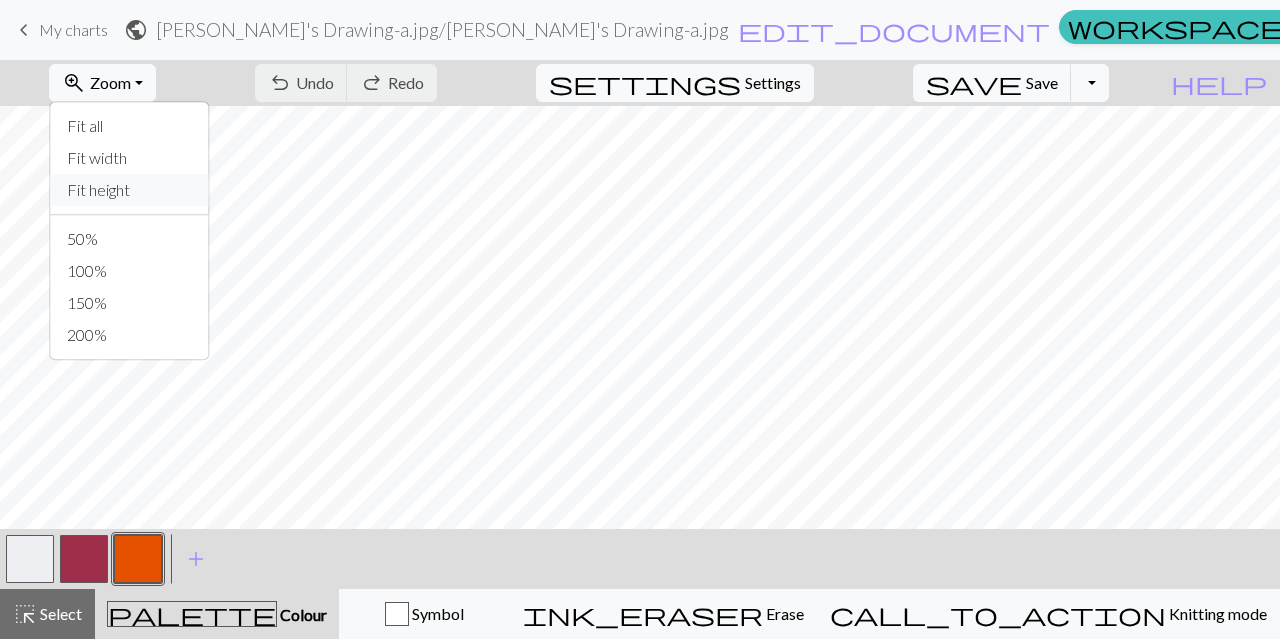 click on "Fit height" at bounding box center (130, 190) 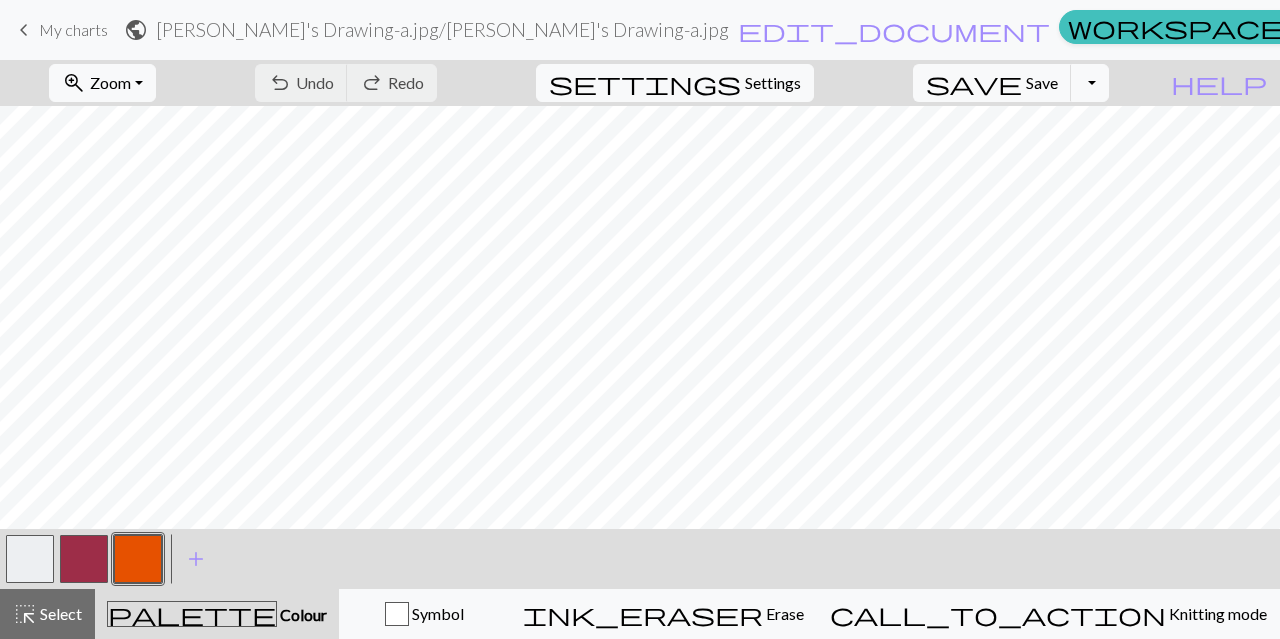 click on "undo Undo Undo redo Redo Redo" at bounding box center (346, 83) 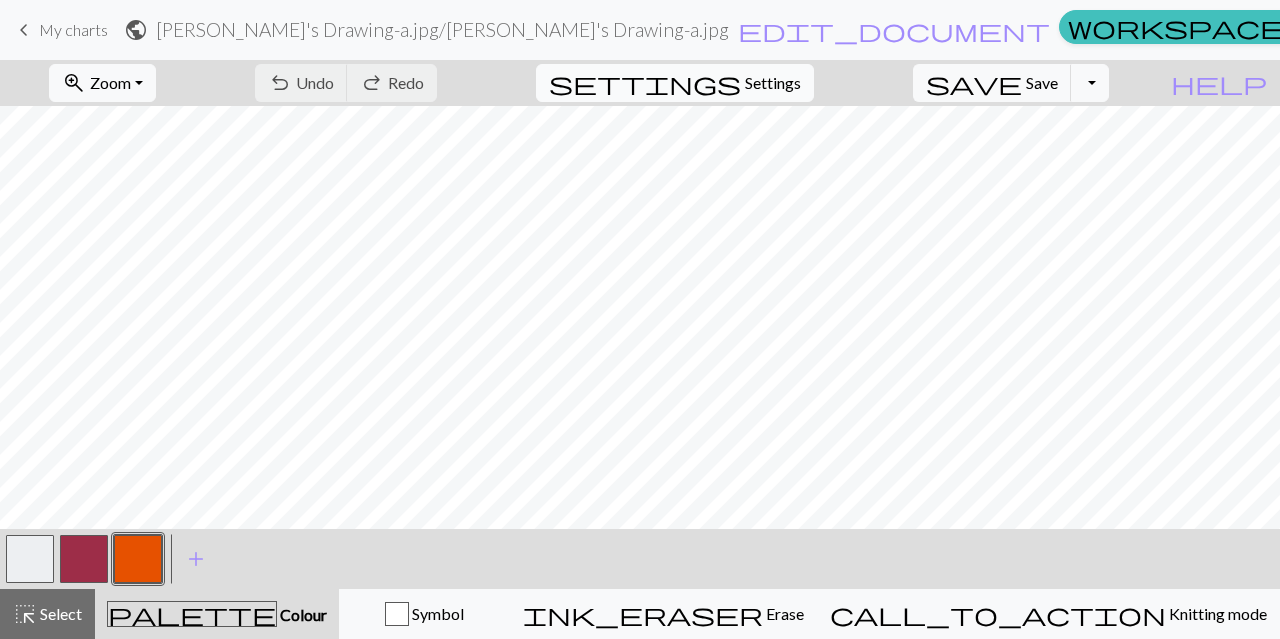 click on "settings" at bounding box center (645, 83) 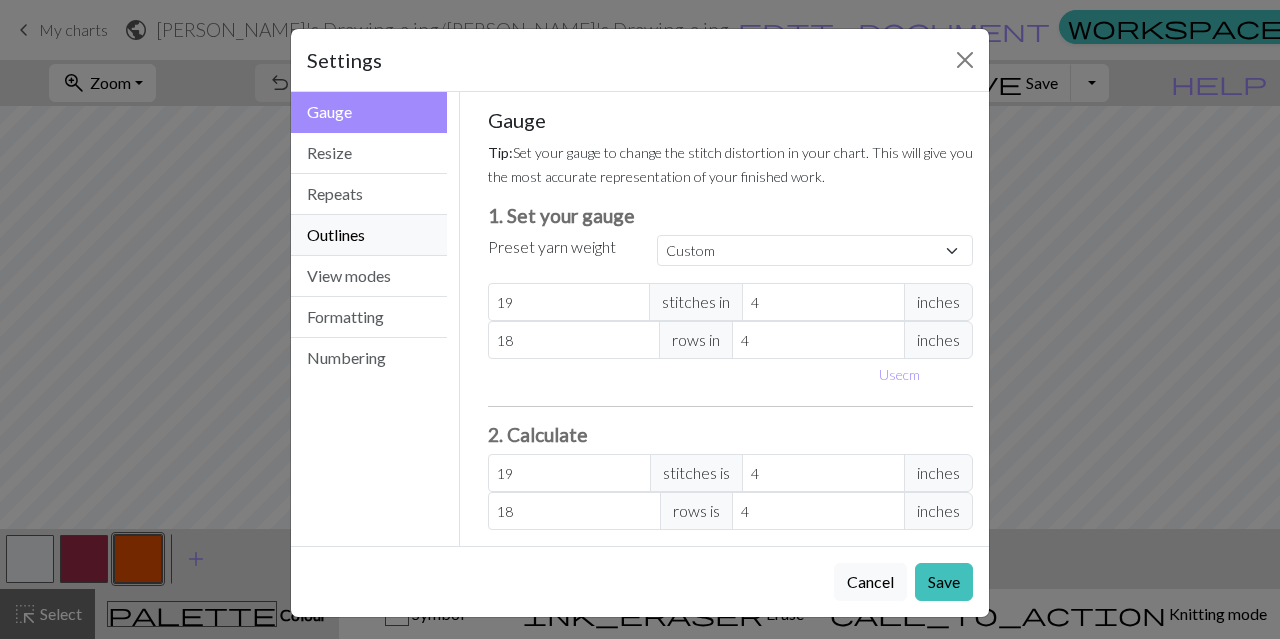 click on "Outlines" at bounding box center [369, 235] 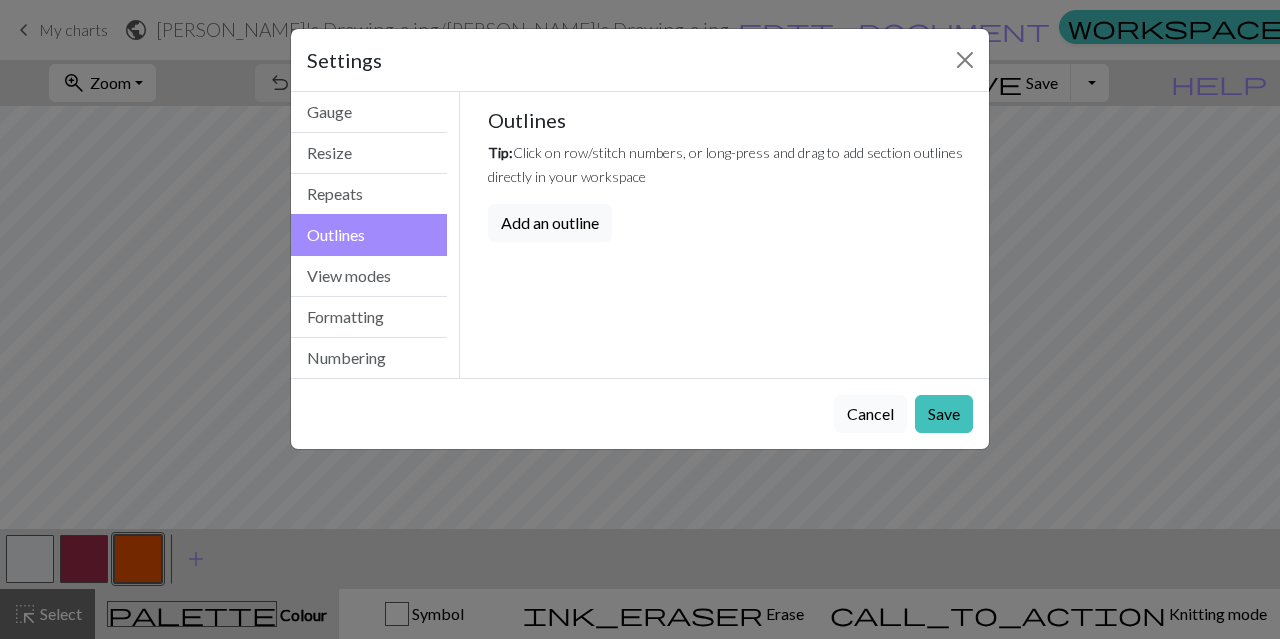 click on "Cancel" at bounding box center [870, 414] 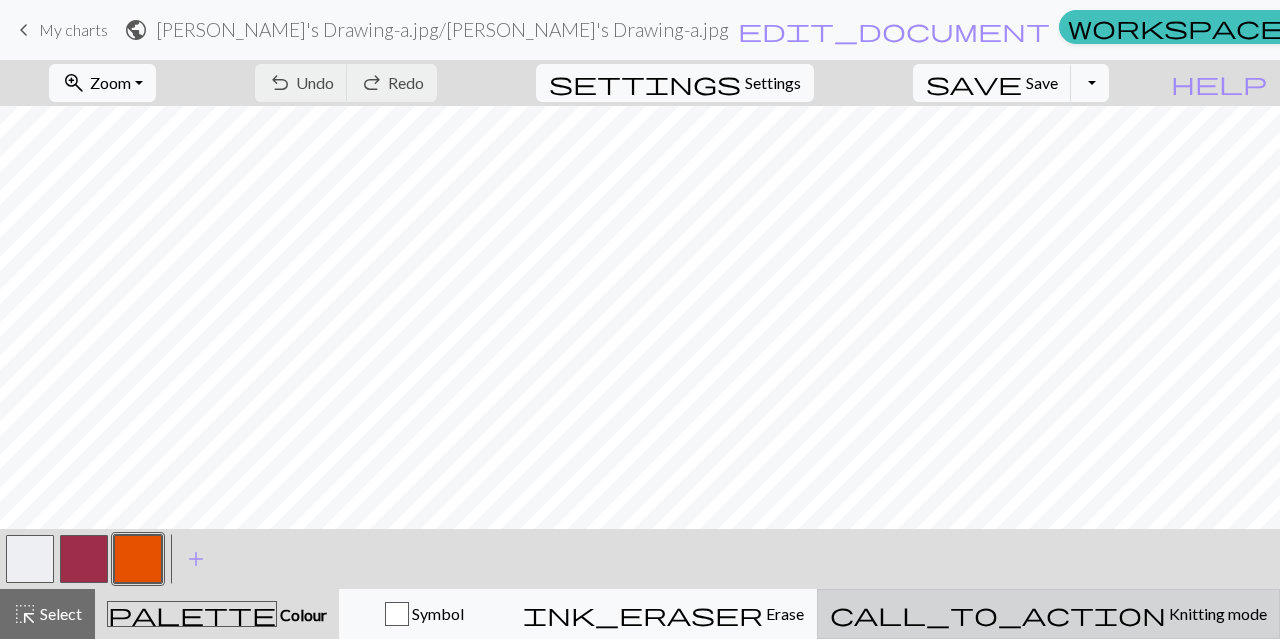 click on "Knitting mode" at bounding box center [1216, 613] 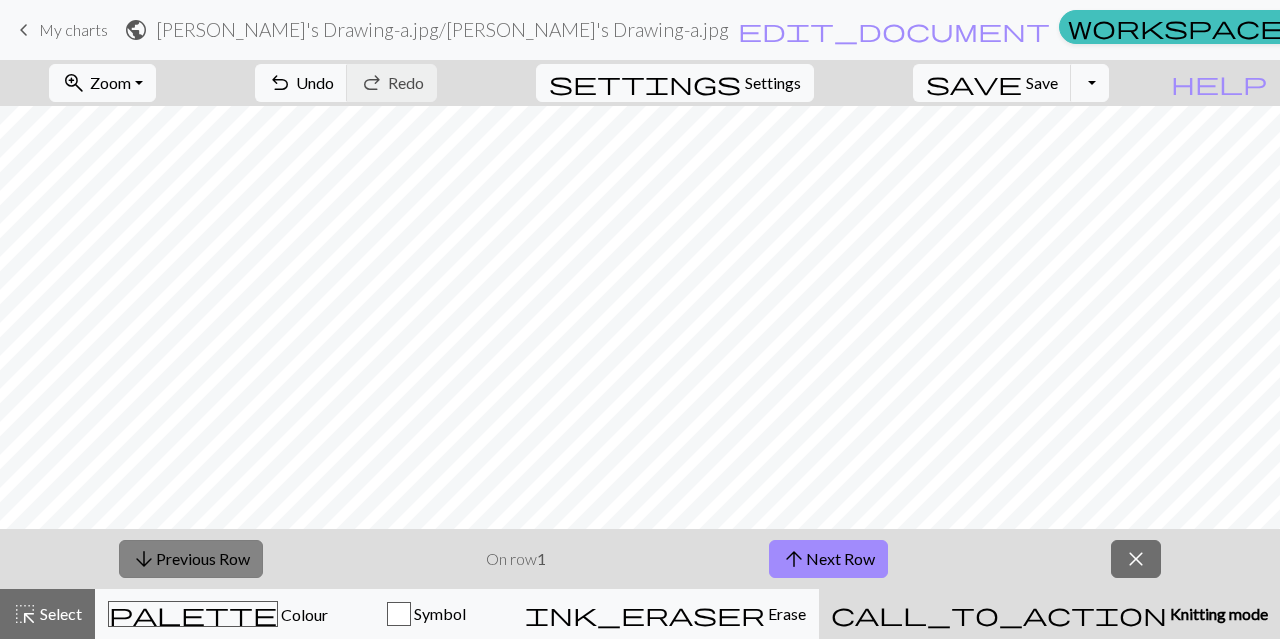 click on "arrow_downward Previous Row" at bounding box center [191, 559] 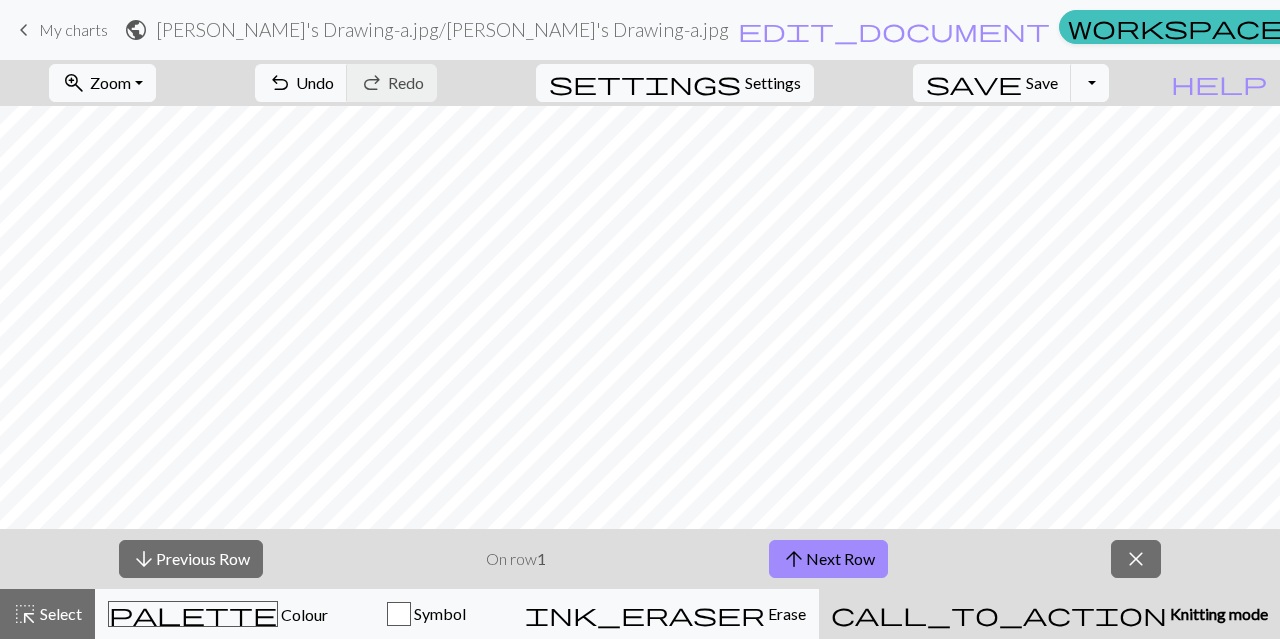 click on "Library" at bounding box center (1636, 30) 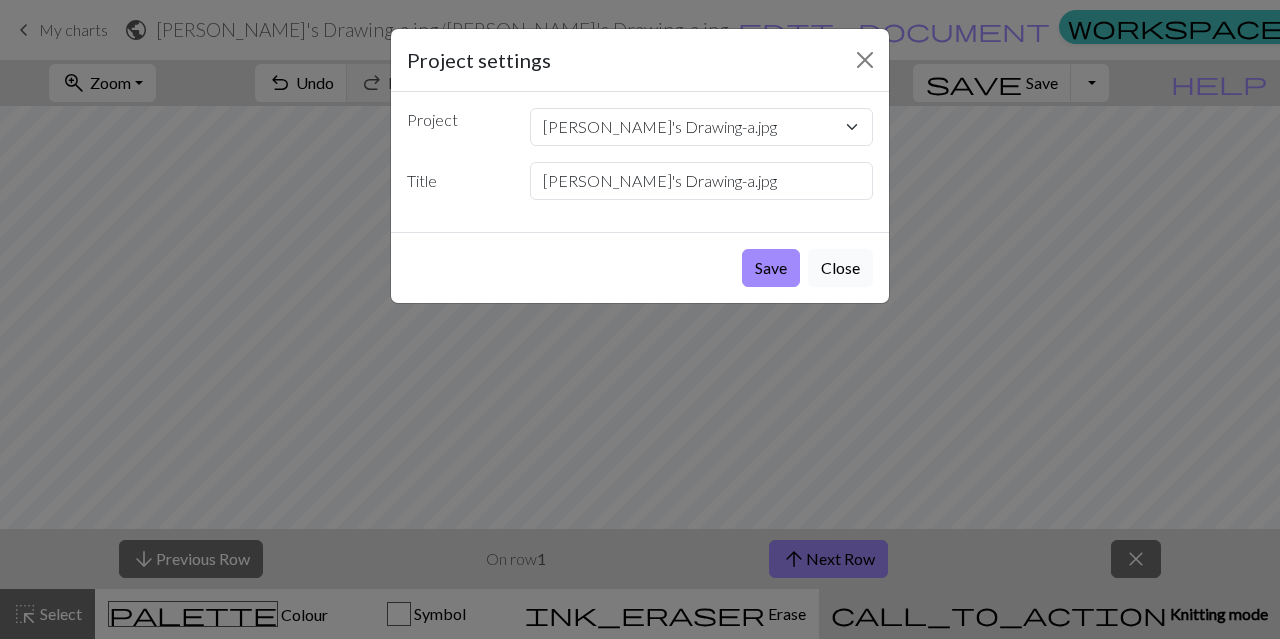 click on "Close" at bounding box center [840, 268] 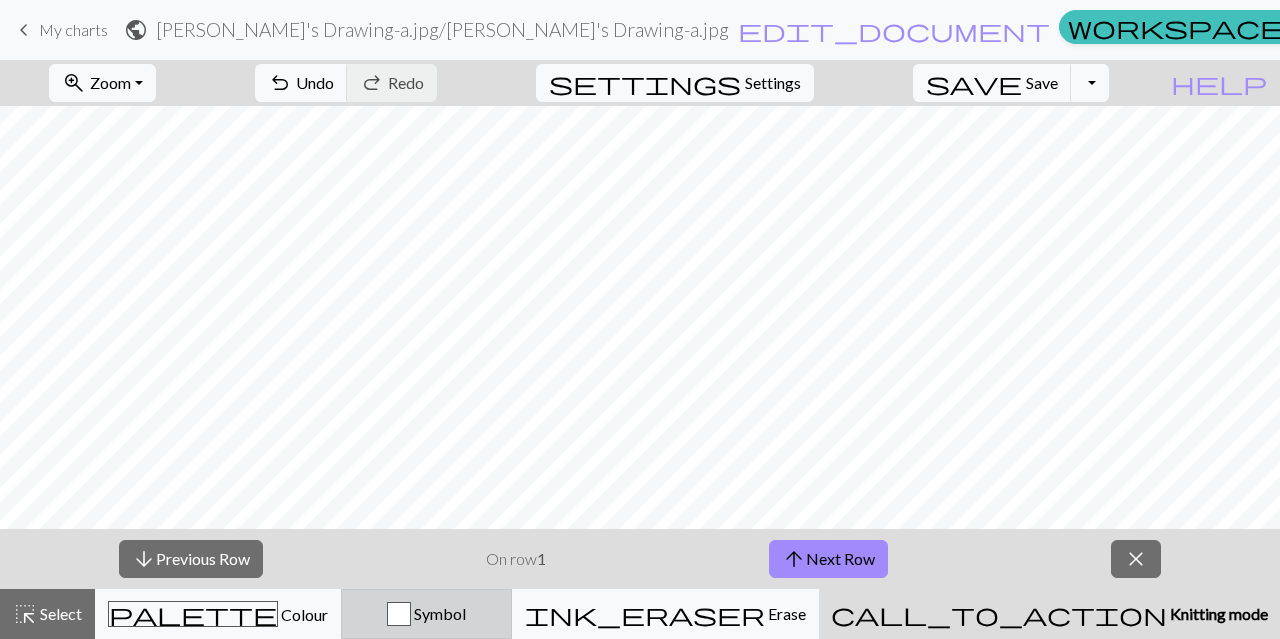click at bounding box center (399, 614) 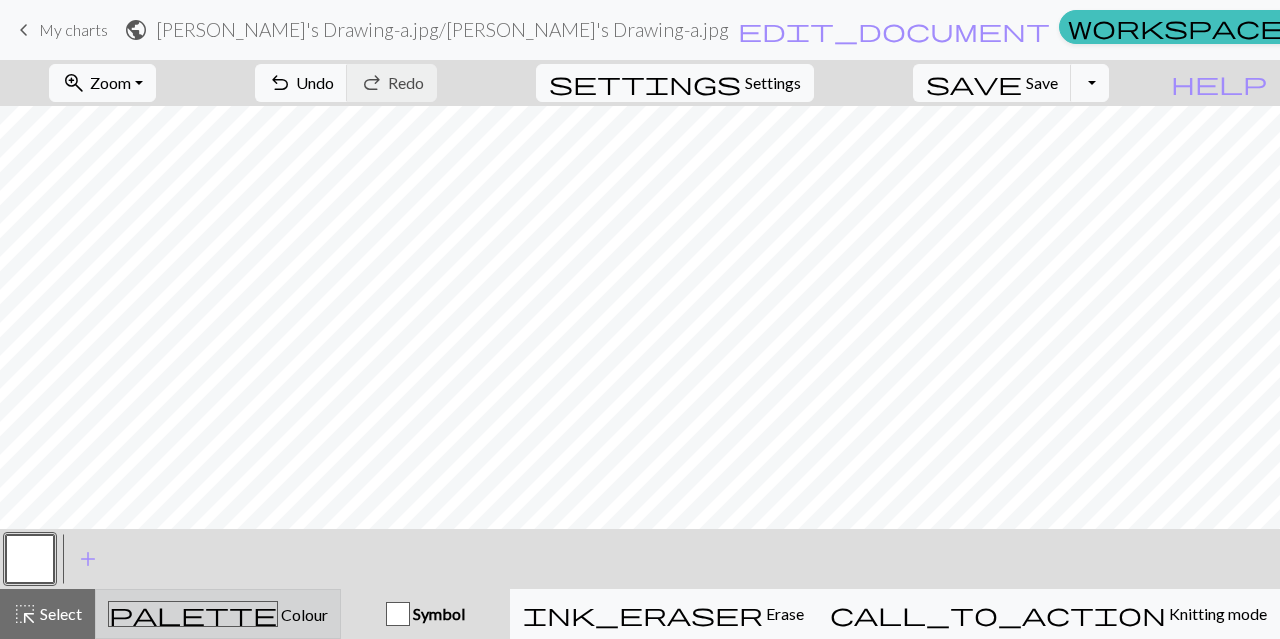 click on "palette   Colour   Colour" at bounding box center (218, 614) 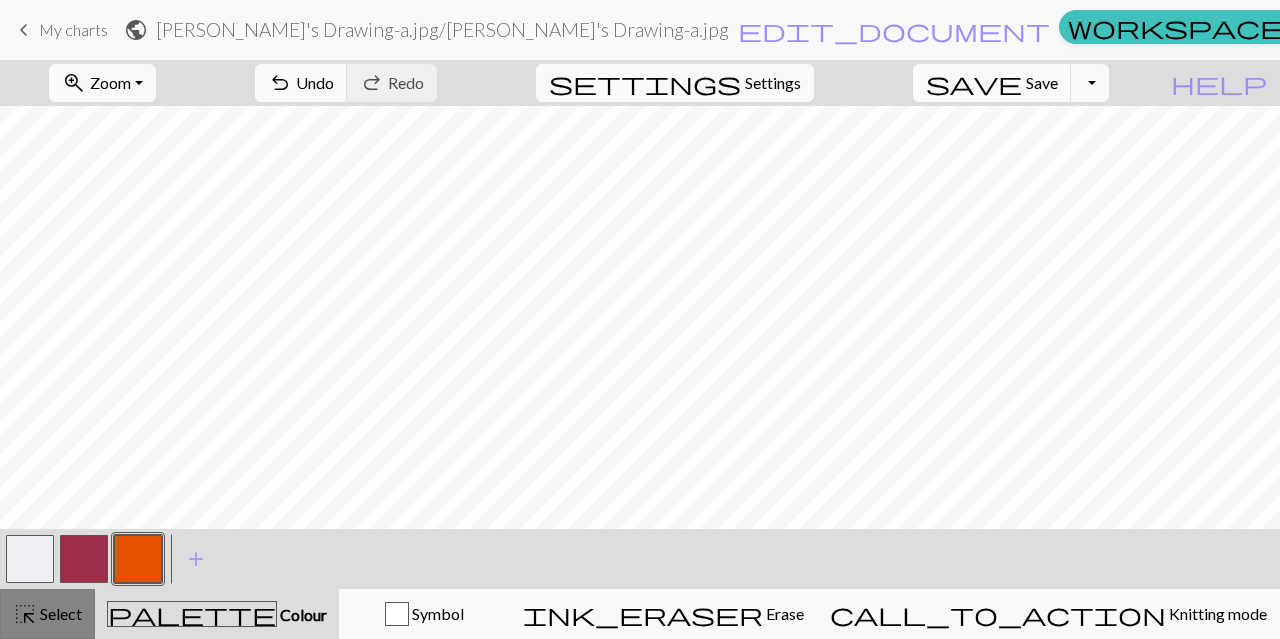 click on "Select" at bounding box center (59, 613) 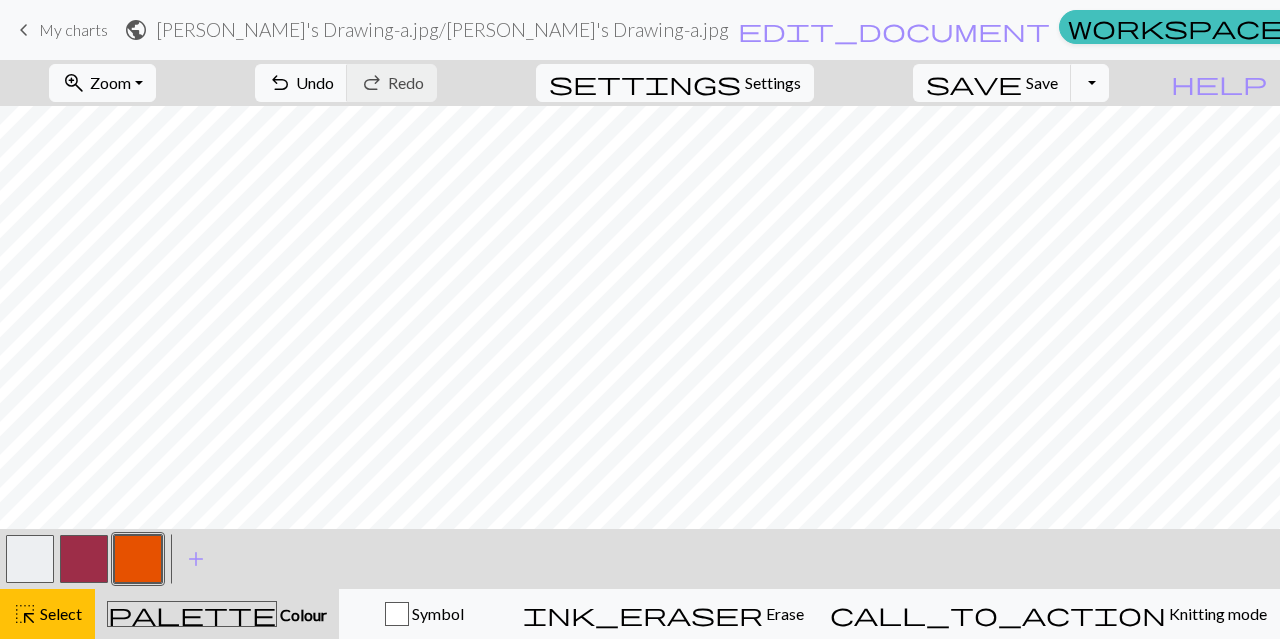 click on "My charts" at bounding box center [73, 29] 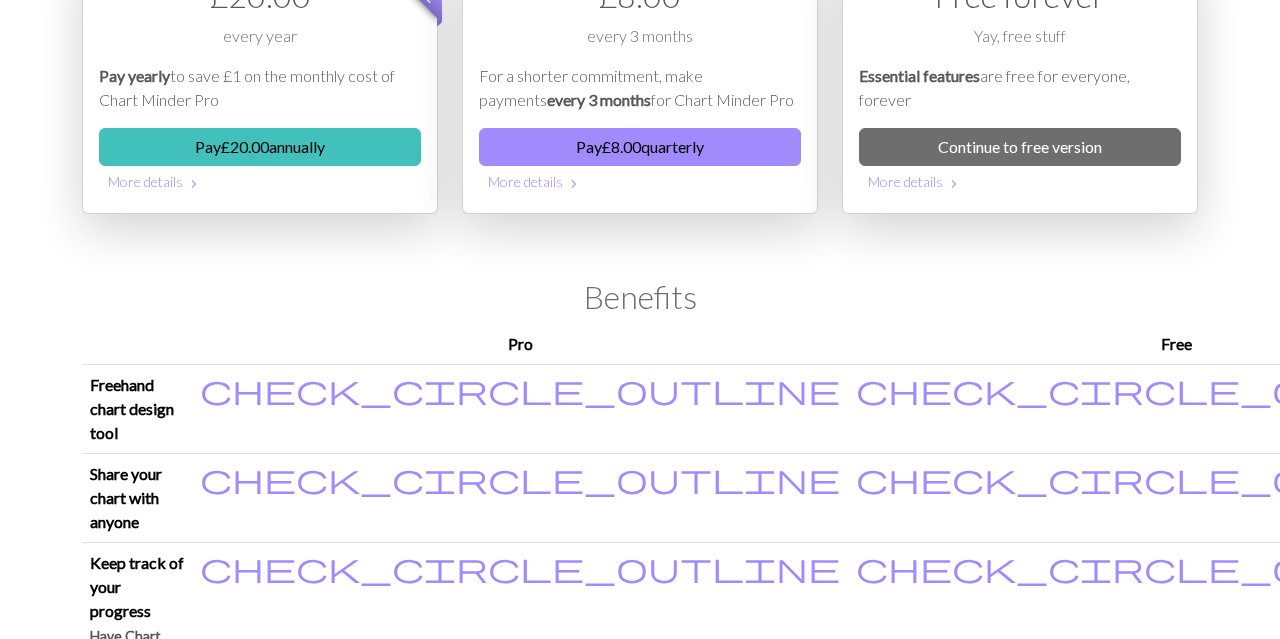 scroll, scrollTop: 0, scrollLeft: 0, axis: both 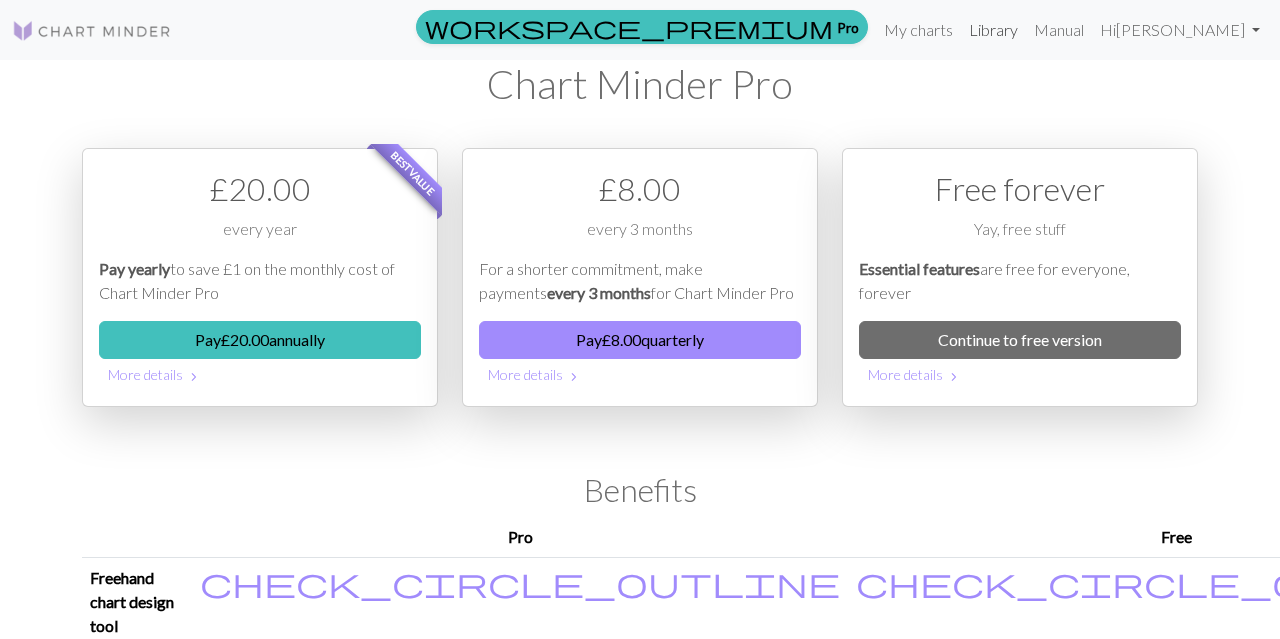click on "Library" at bounding box center [993, 30] 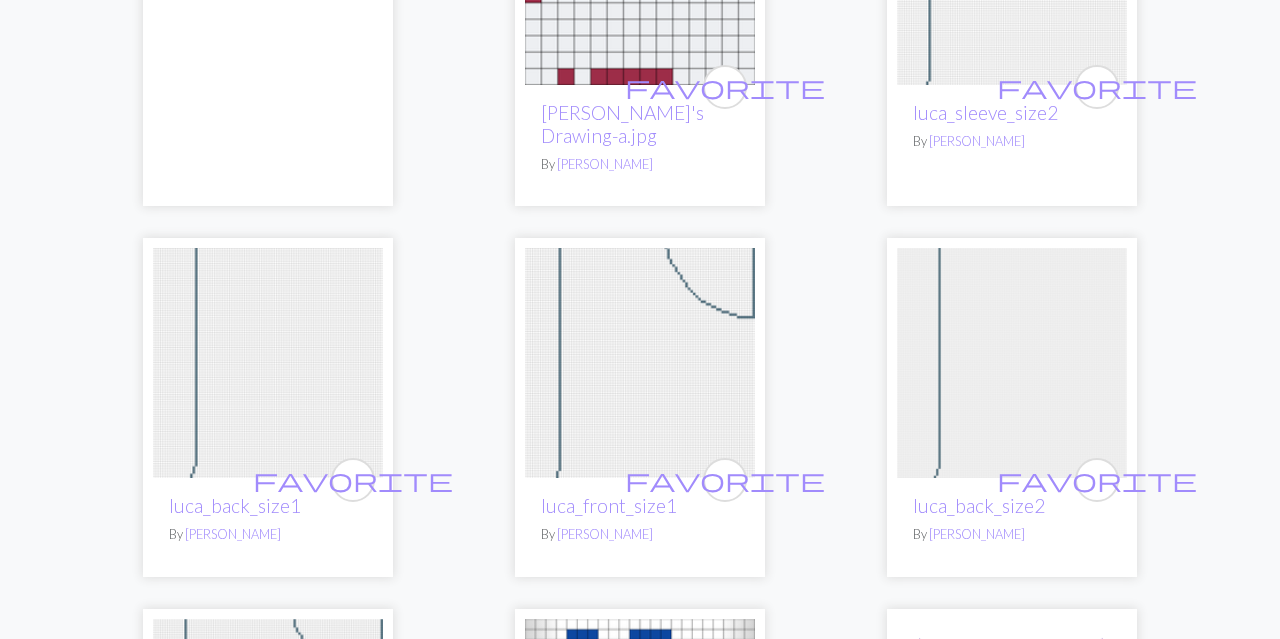 scroll, scrollTop: 0, scrollLeft: 0, axis: both 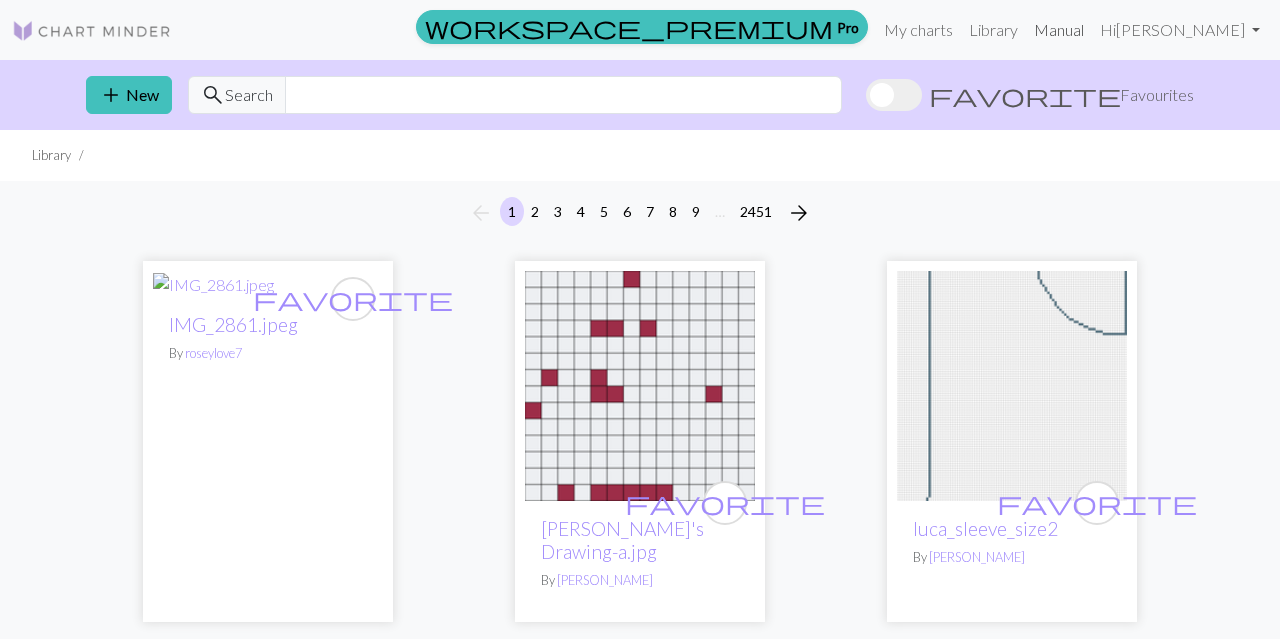 click on "Manual" at bounding box center [1059, 30] 